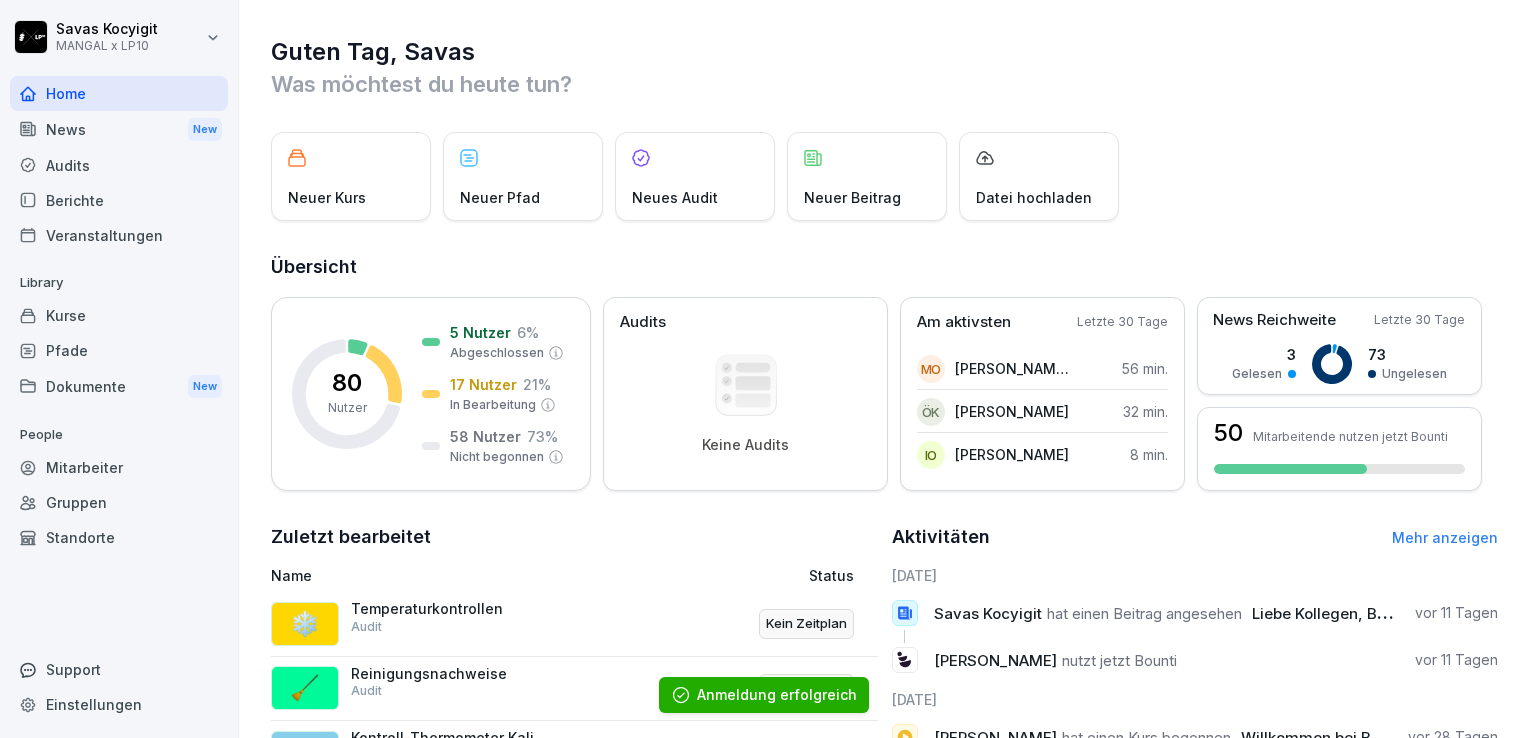 scroll, scrollTop: 0, scrollLeft: 0, axis: both 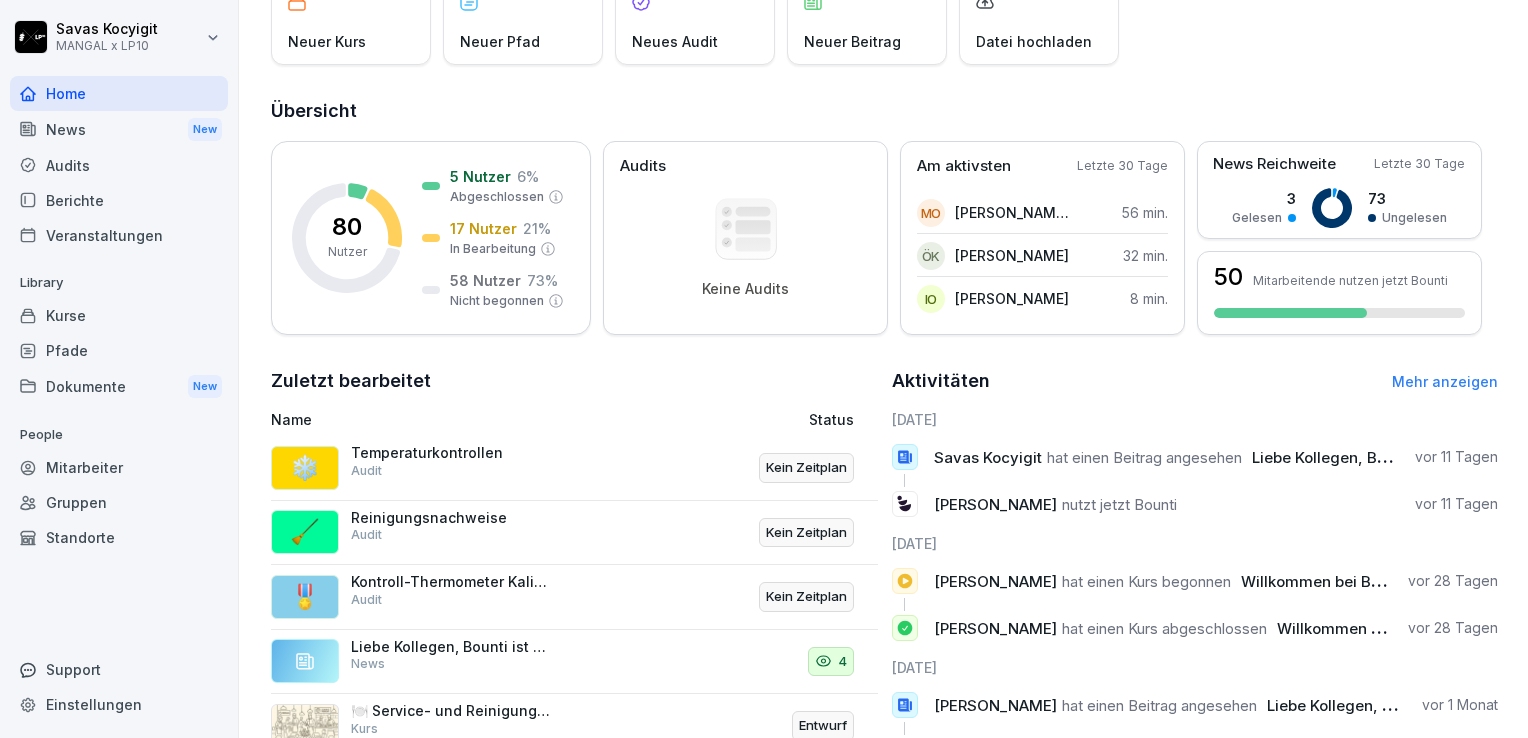 click on "Mehr anzeigen" at bounding box center [1445, 381] 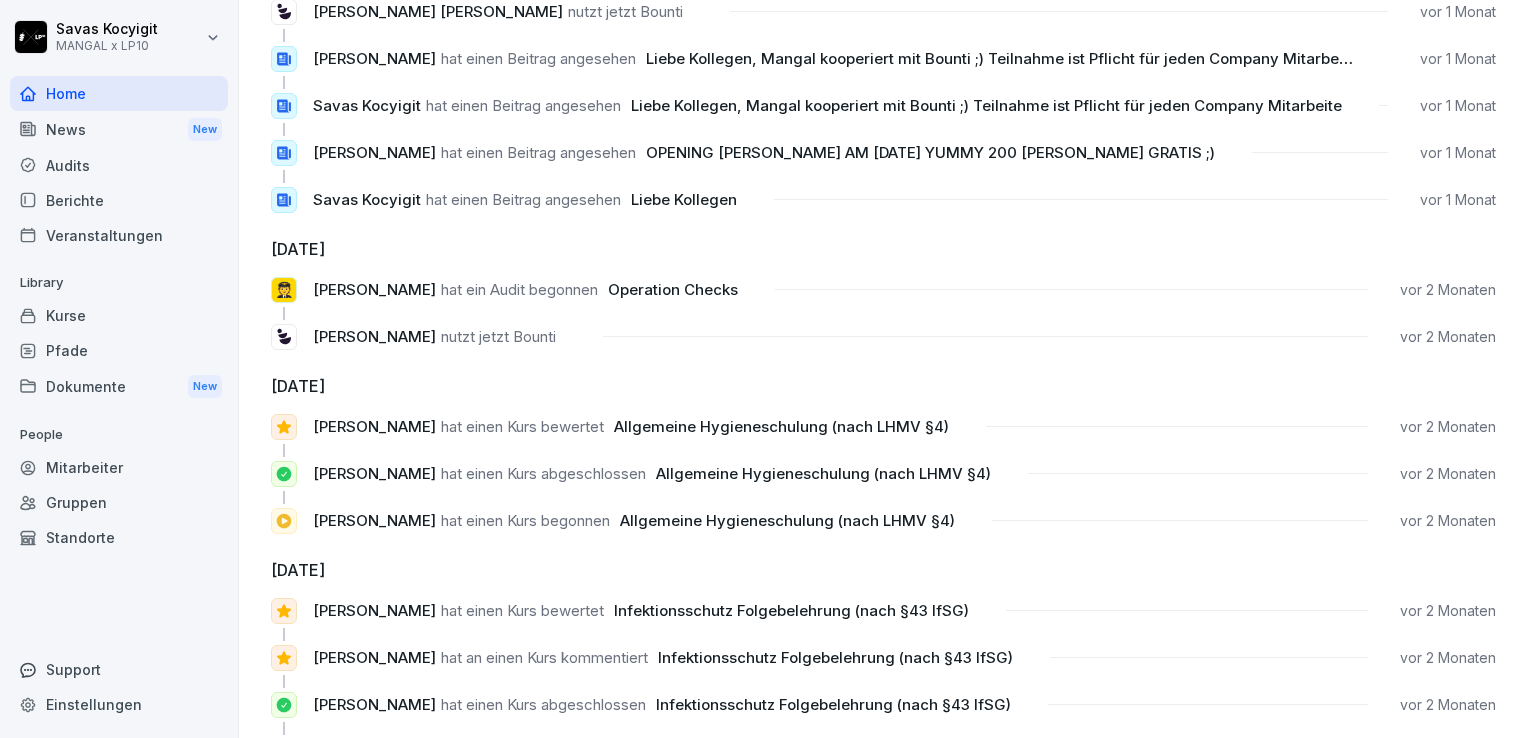 scroll, scrollTop: 0, scrollLeft: 0, axis: both 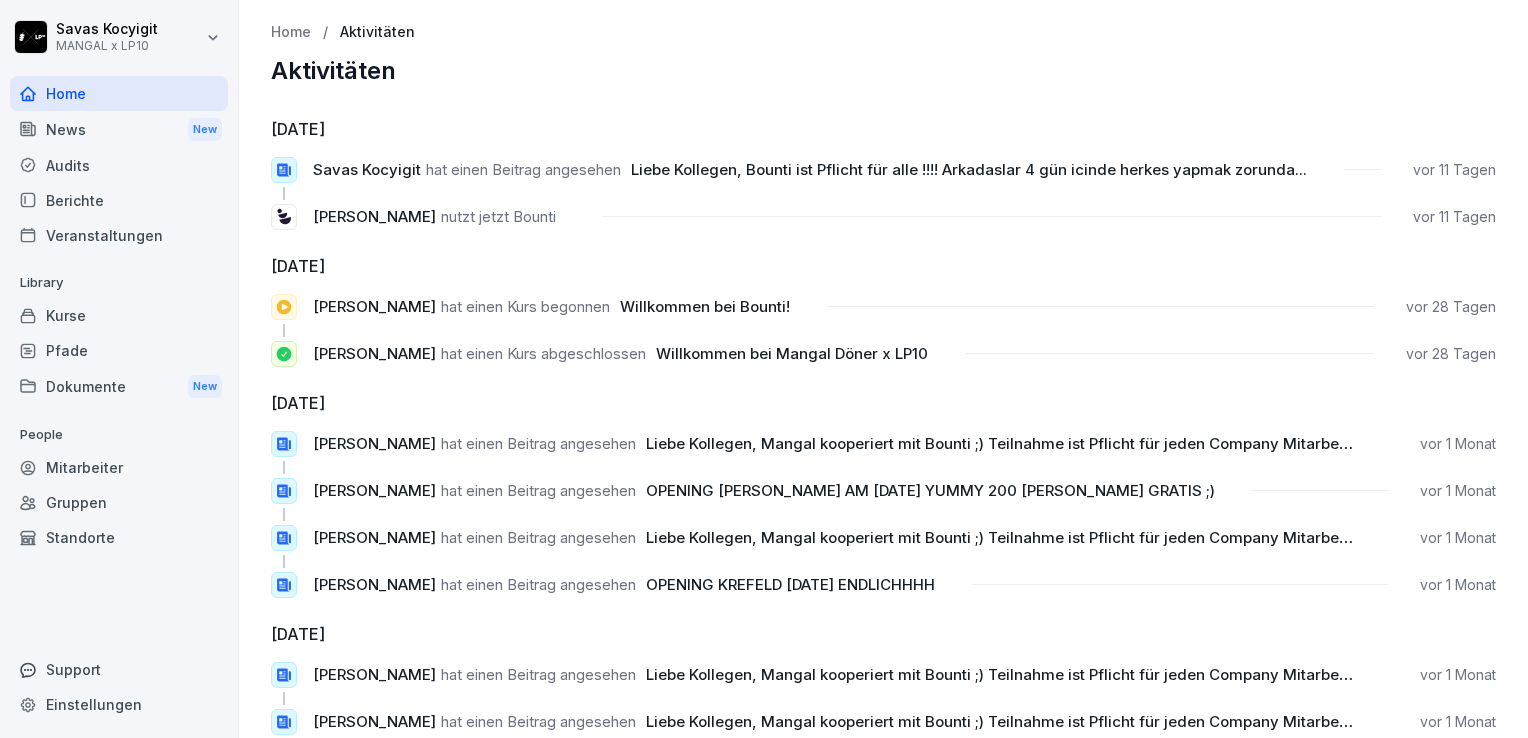 click on "Mitarbeiter" at bounding box center [119, 467] 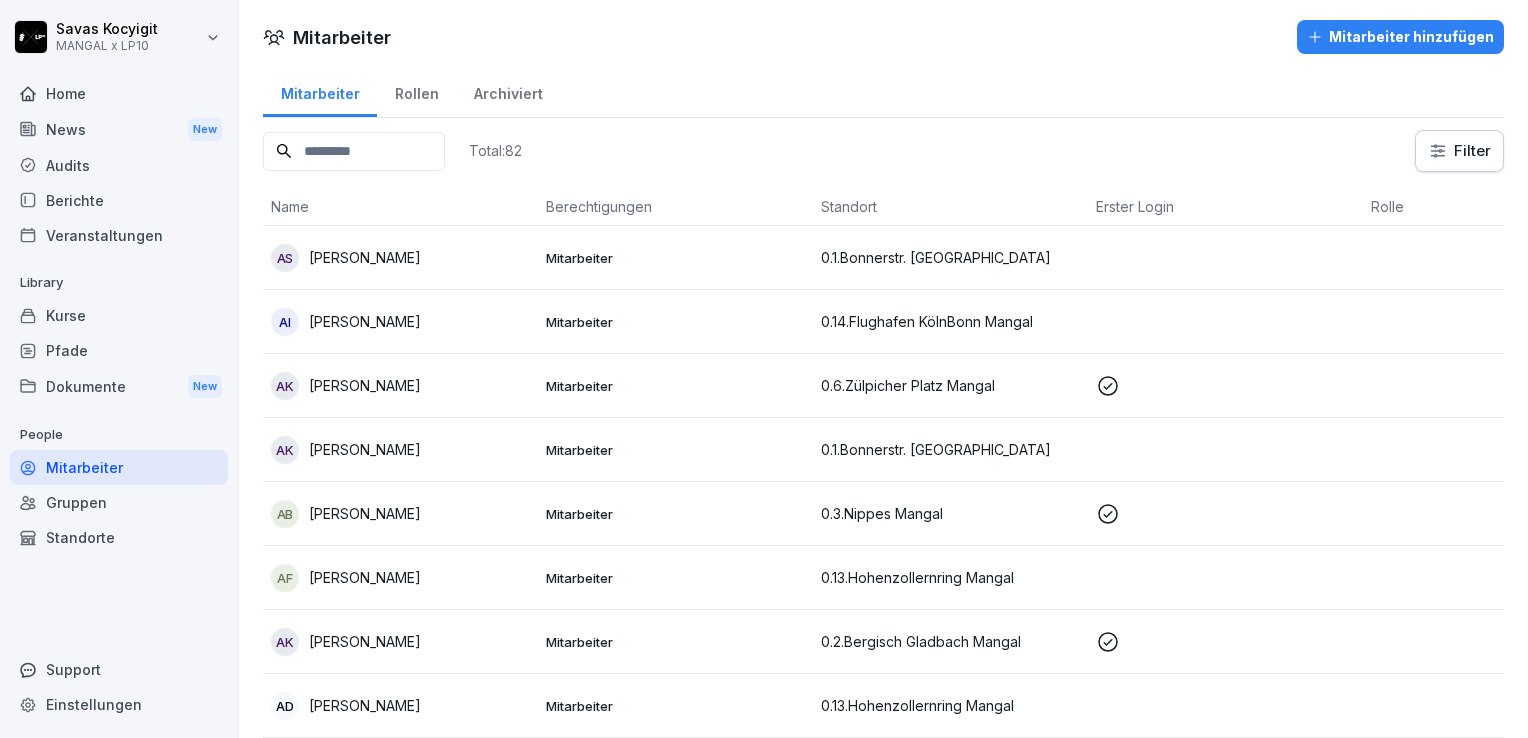 click on "Kurse" at bounding box center (119, 315) 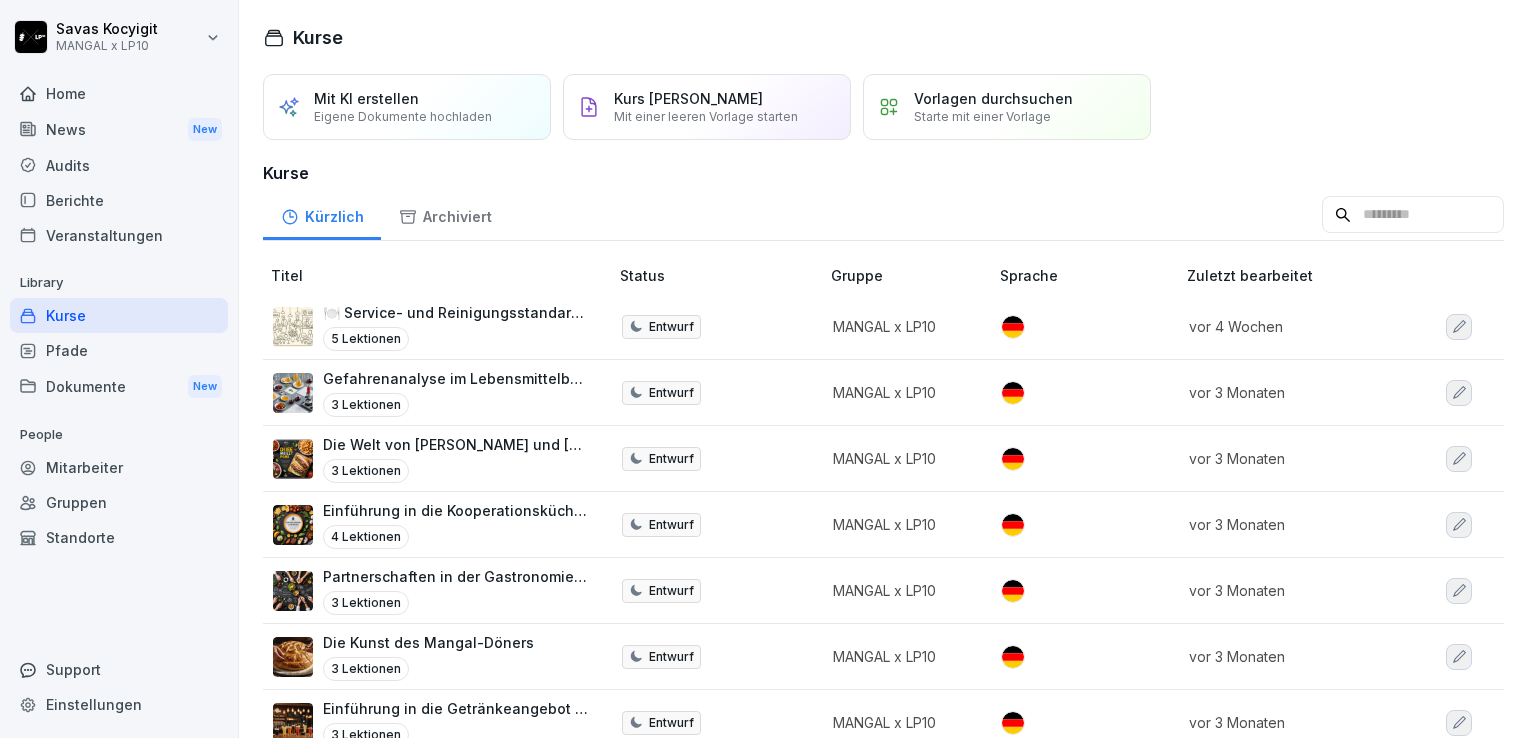 click on "Pfade" at bounding box center (119, 350) 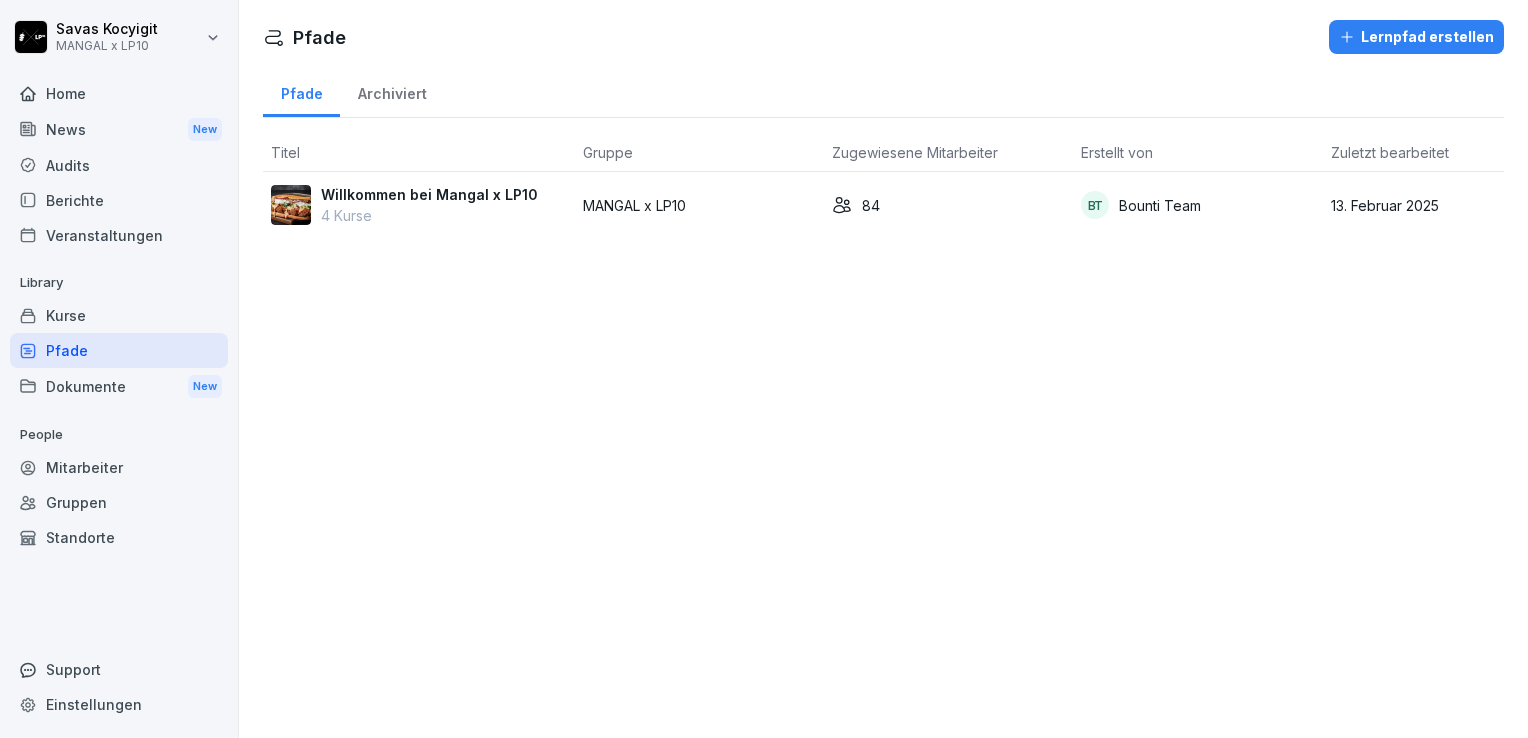 click on "MANGAL x LP10" at bounding box center (699, 205) 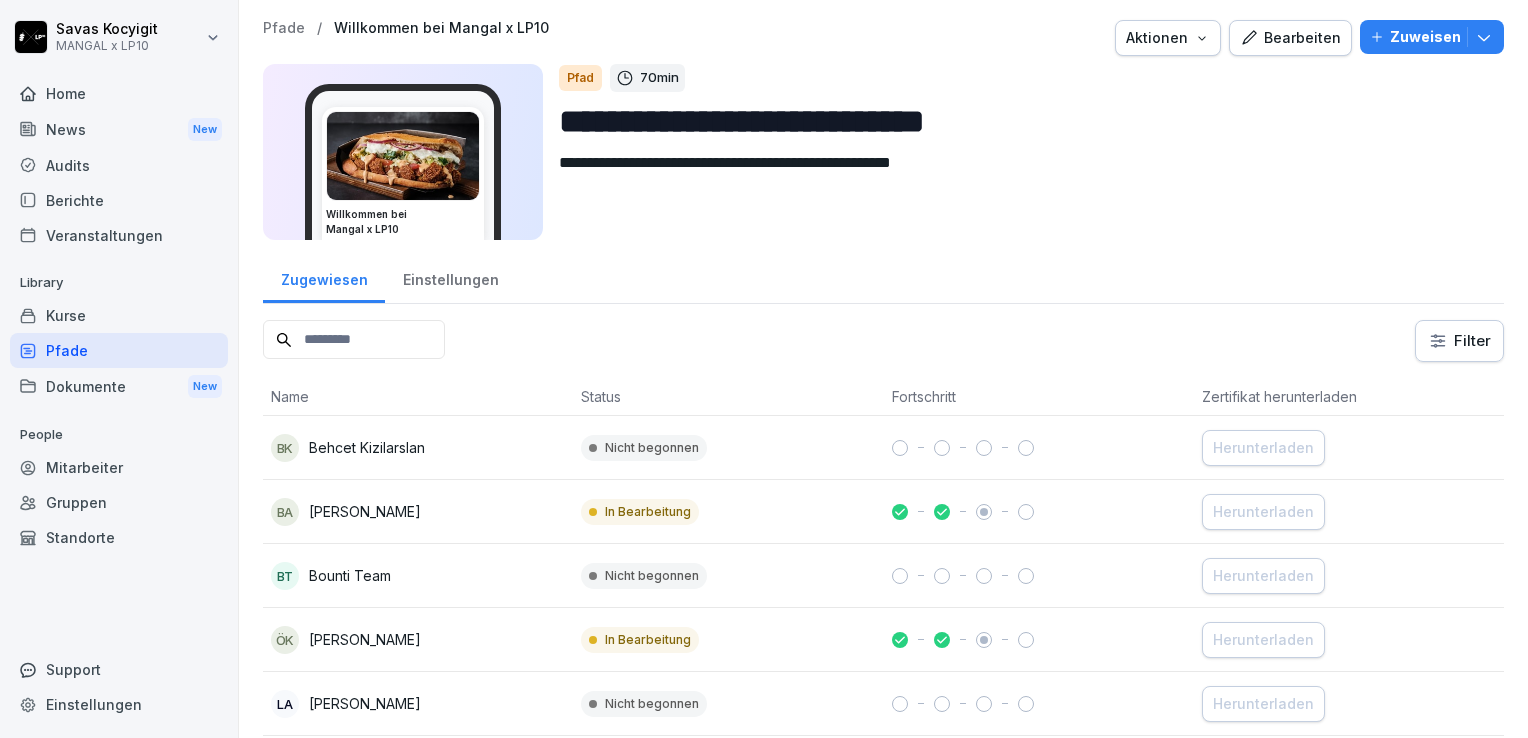scroll, scrollTop: 0, scrollLeft: 0, axis: both 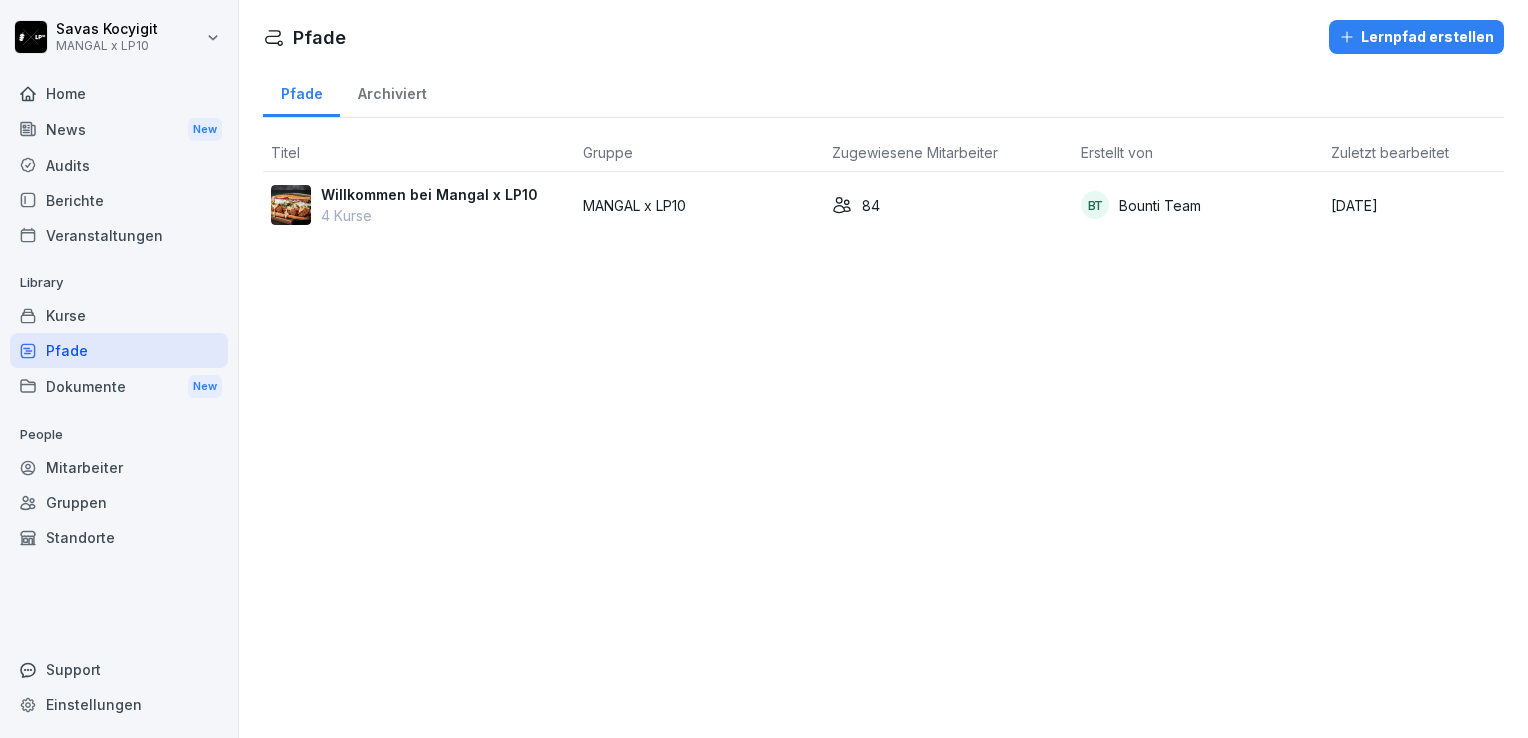 click on "Kurse" at bounding box center (119, 315) 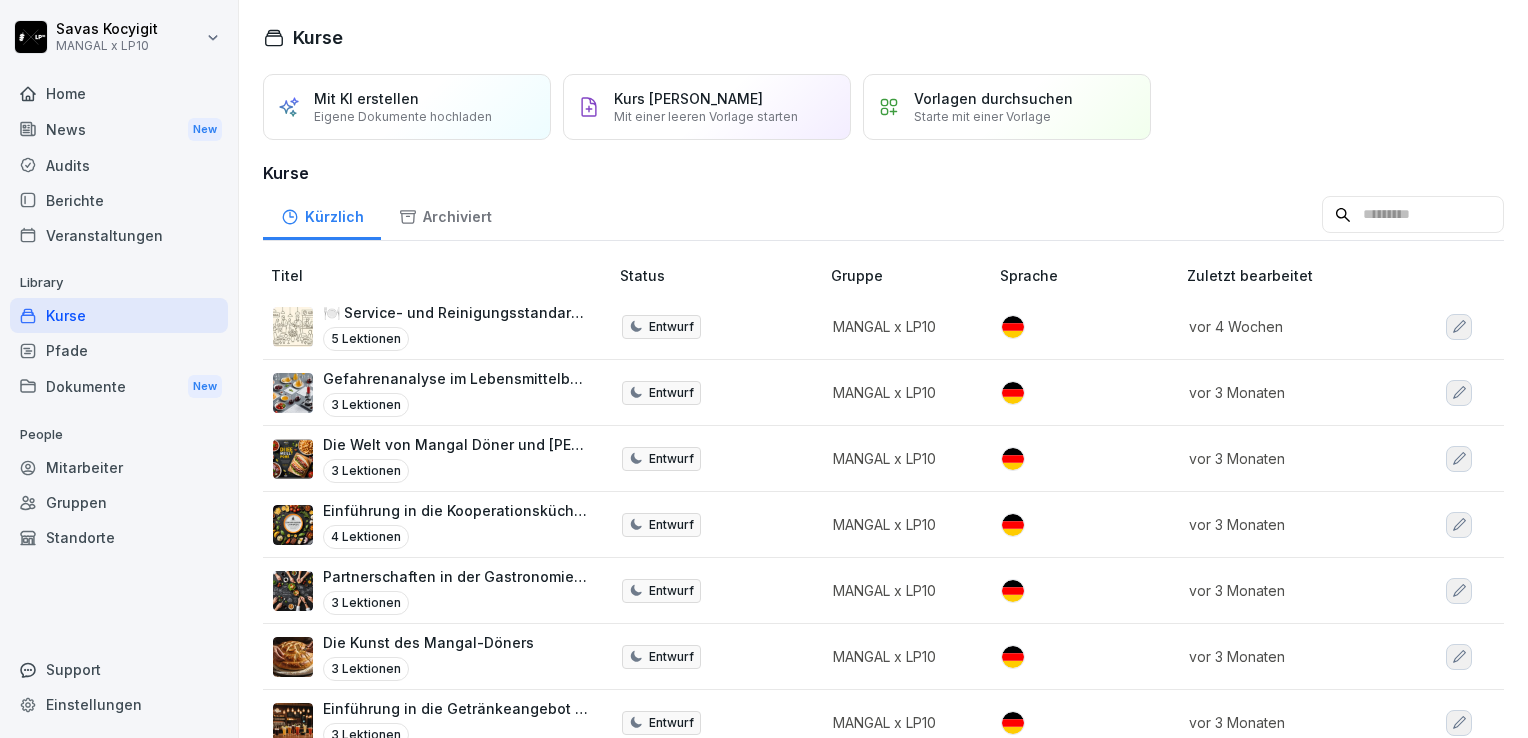 click on "Kurse" at bounding box center [119, 315] 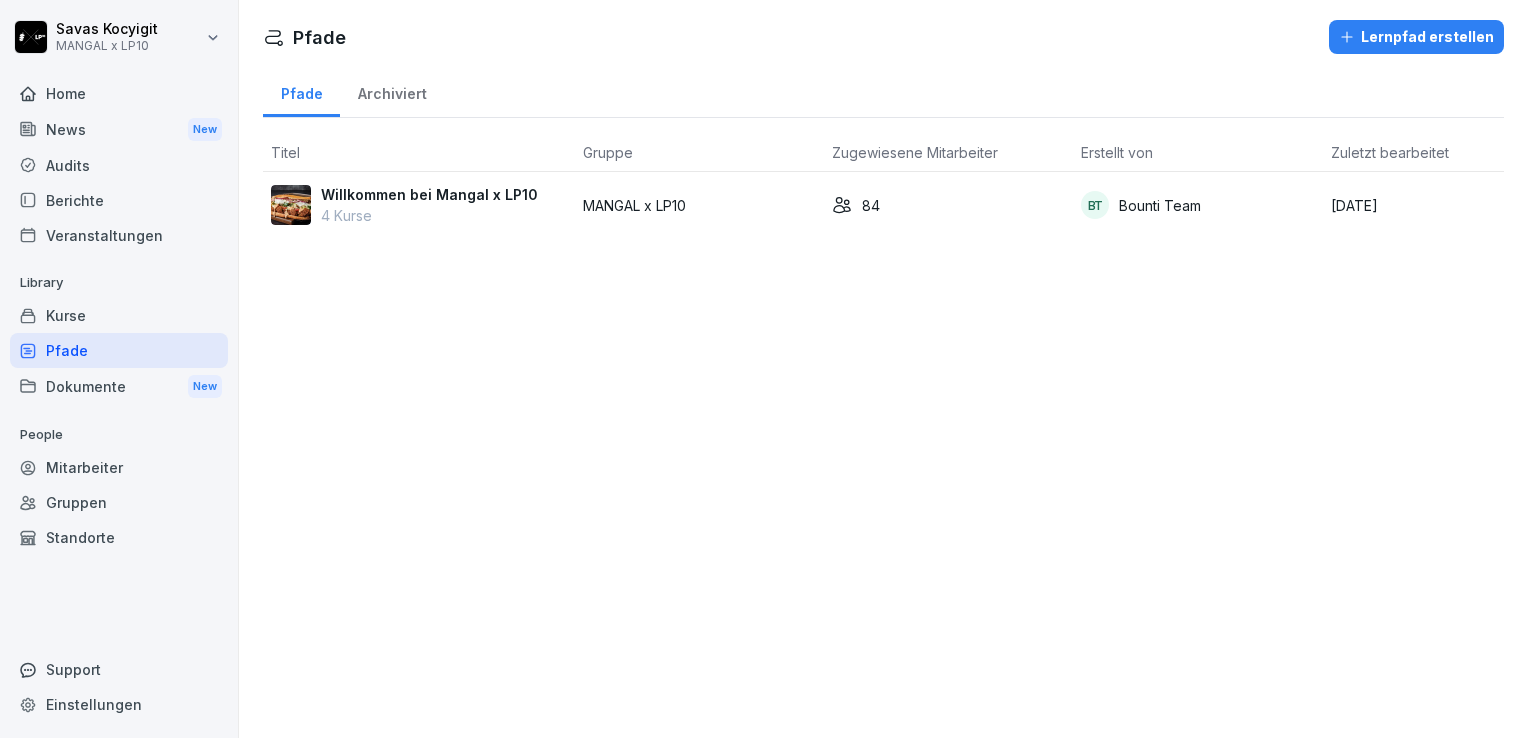 click on "Audits" at bounding box center [119, 165] 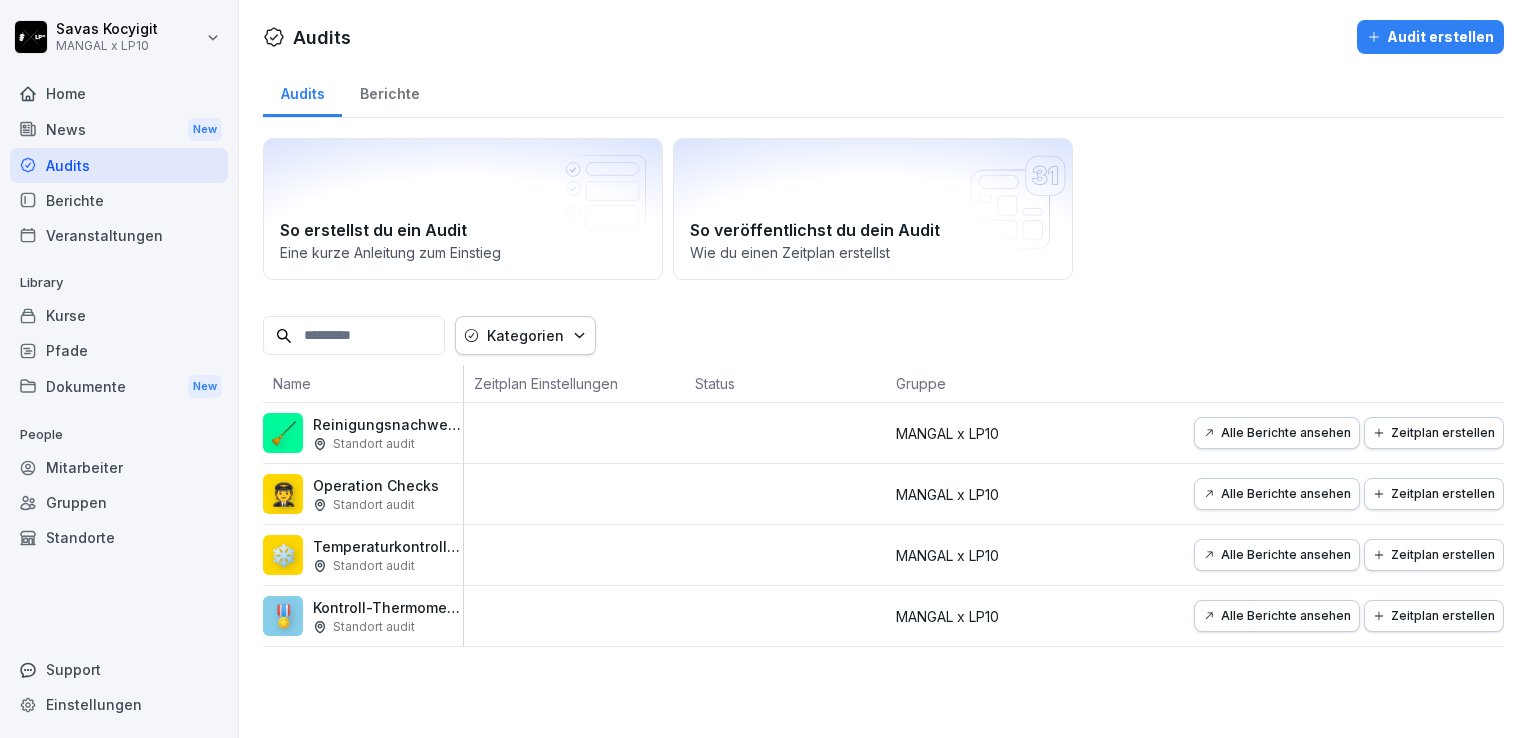 click on "Berichte" at bounding box center (119, 200) 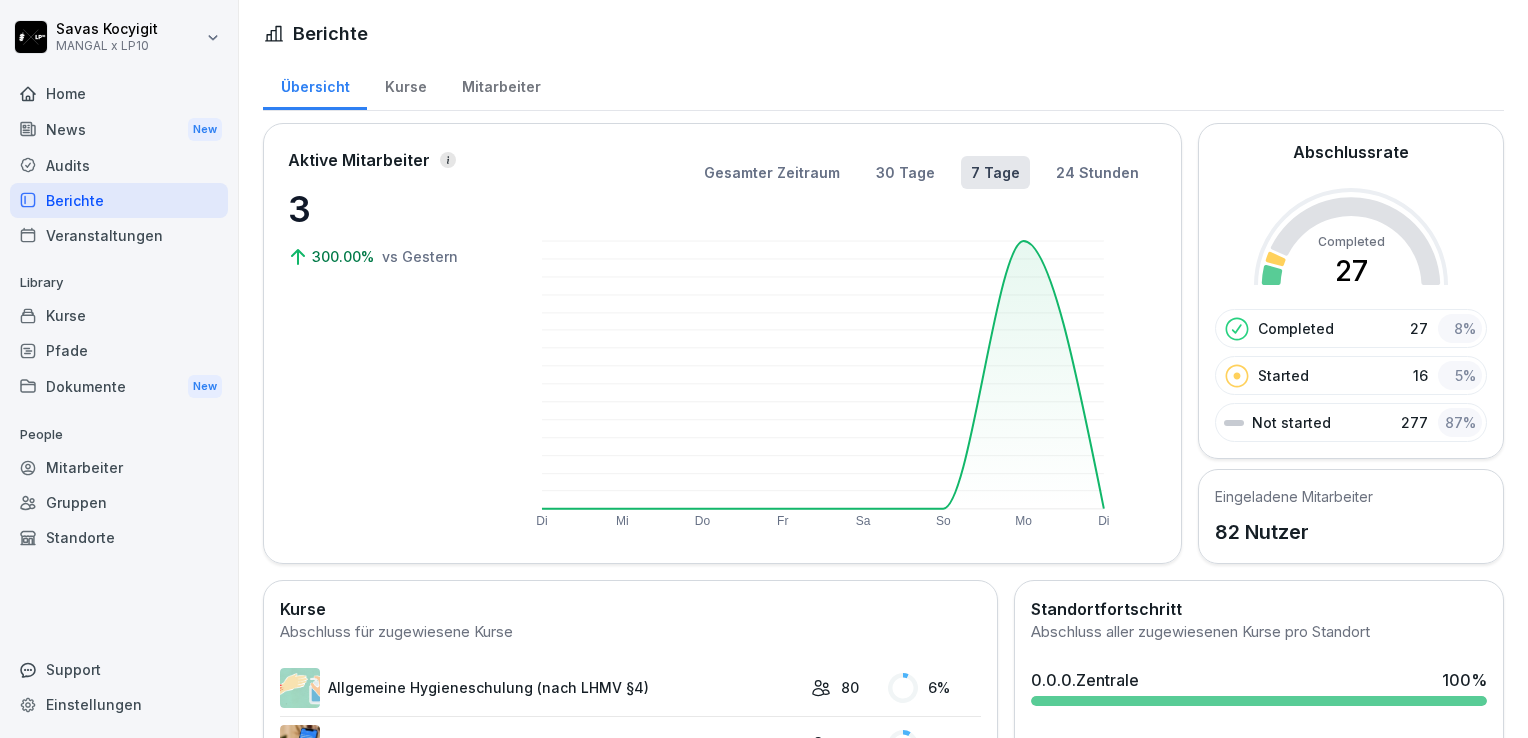 drag, startPoint x: 80, startPoint y: 202, endPoint x: 436, endPoint y: 118, distance: 365.77588 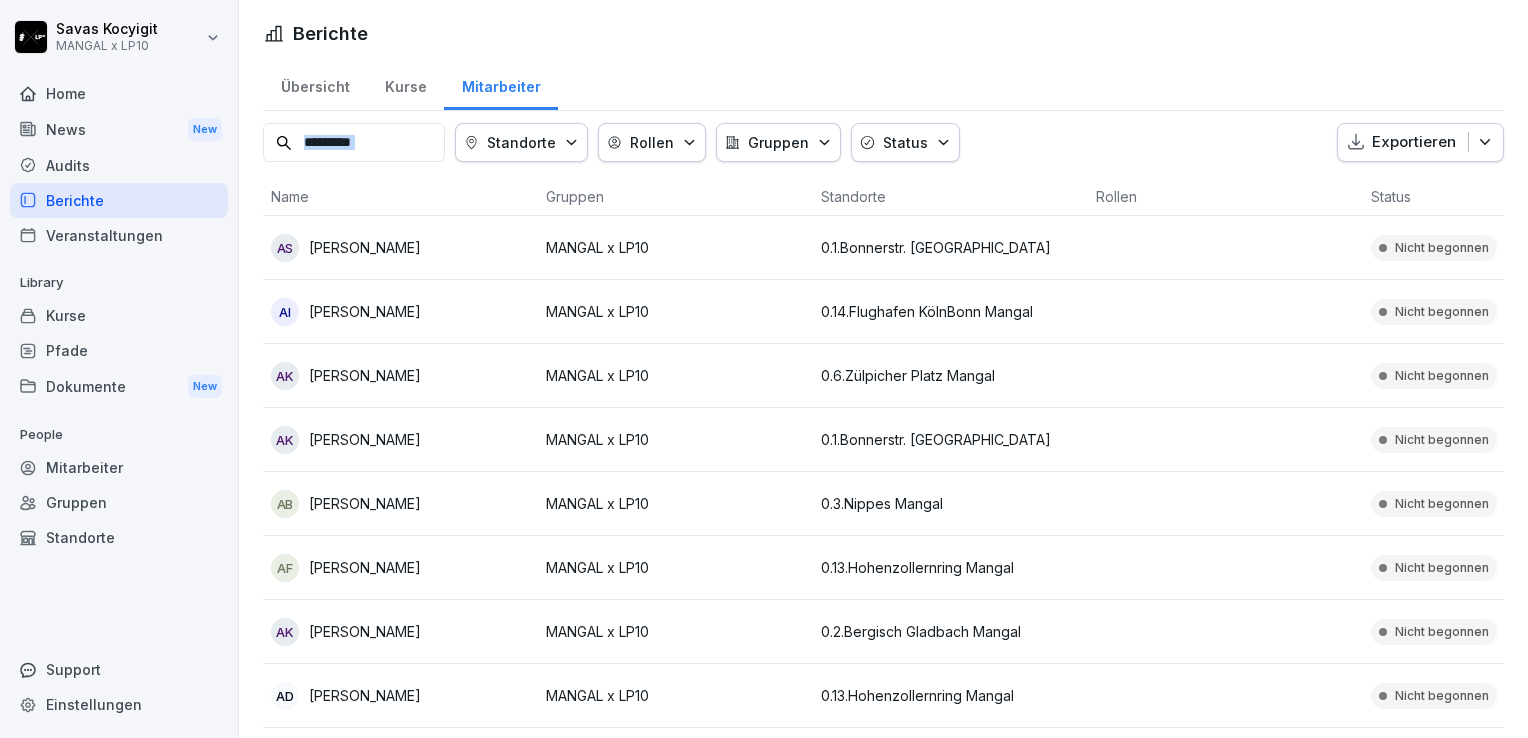 drag, startPoint x: 288, startPoint y: 145, endPoint x: 411, endPoint y: 130, distance: 123.911255 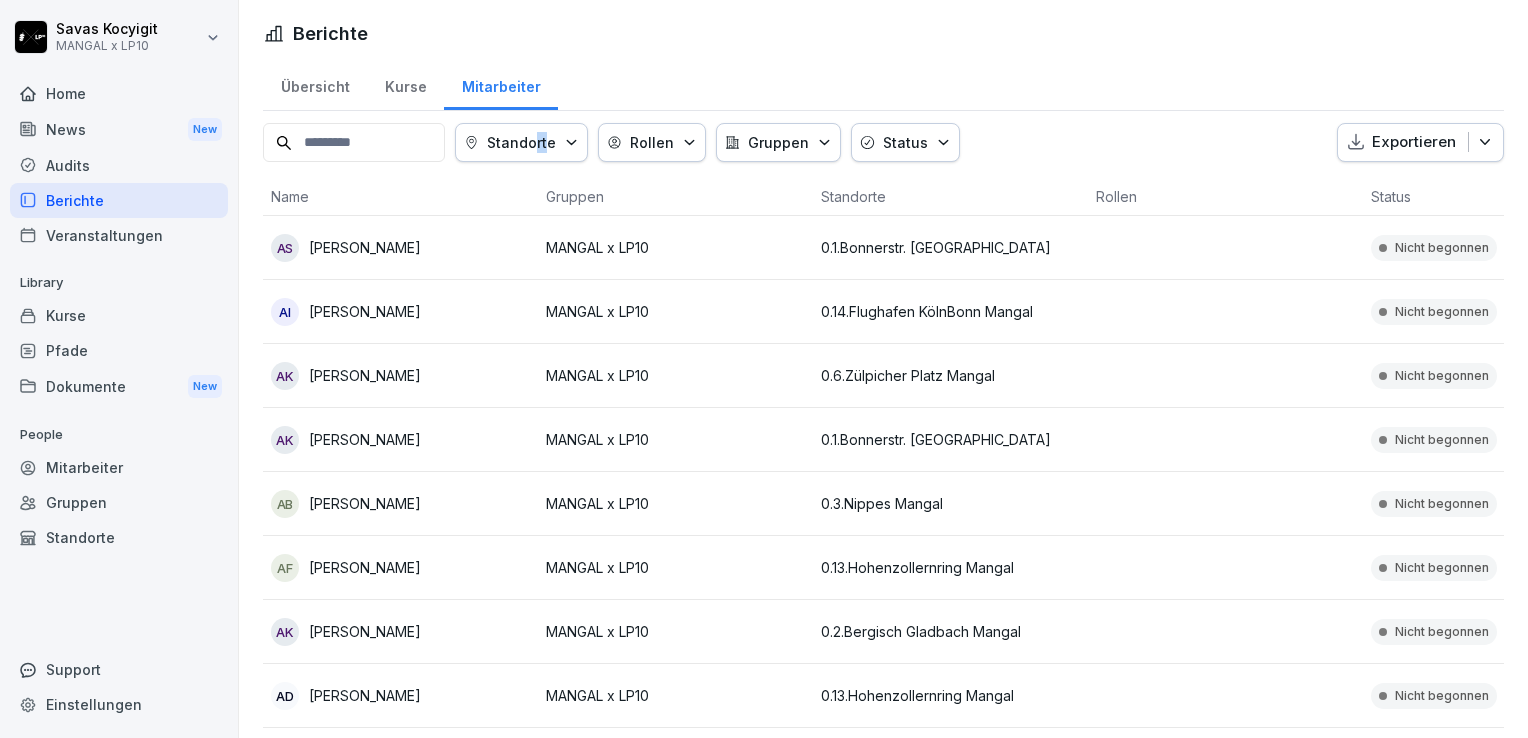 drag, startPoint x: 552, startPoint y: 162, endPoint x: 566, endPoint y: 141, distance: 25.23886 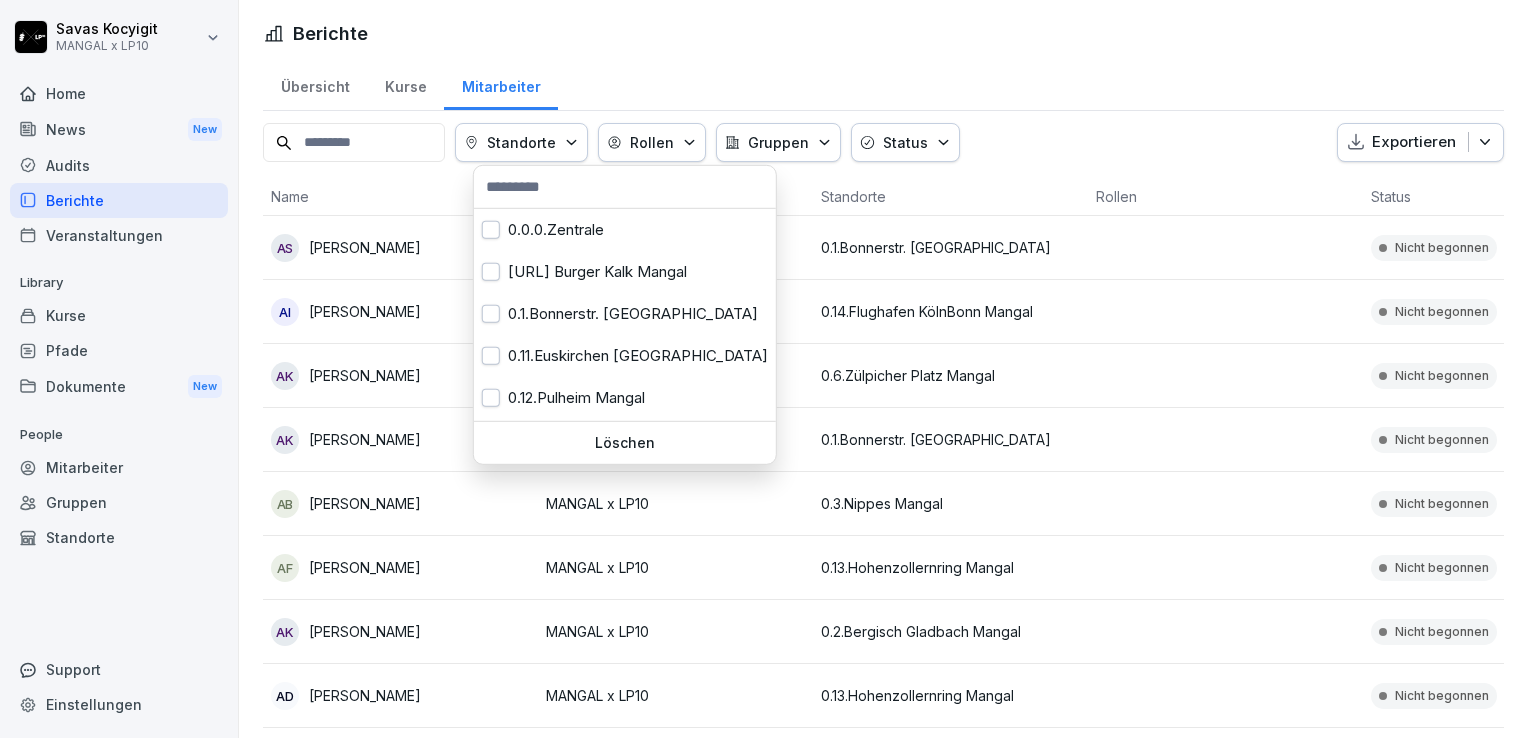 click on "Standorte" at bounding box center [521, 142] 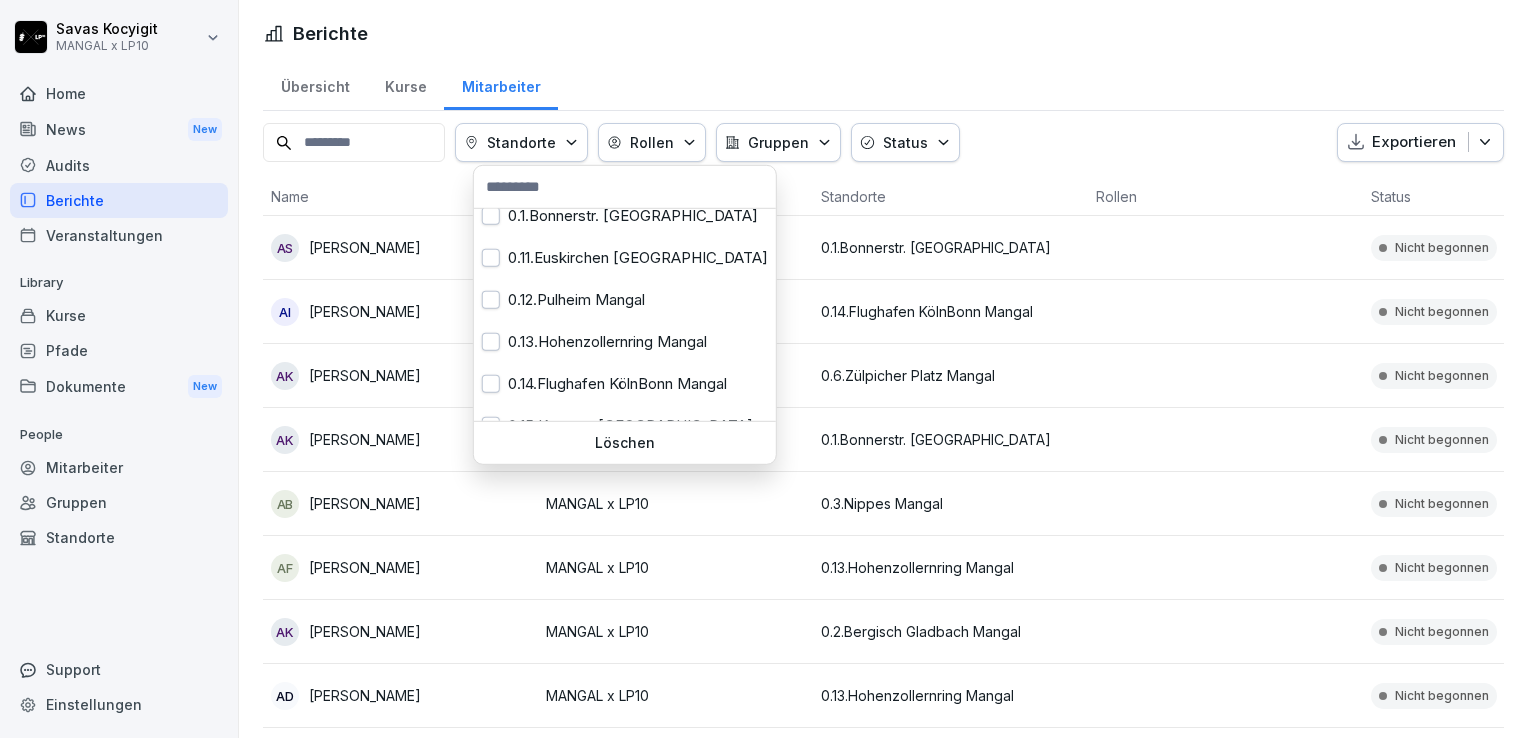 scroll, scrollTop: 100, scrollLeft: 0, axis: vertical 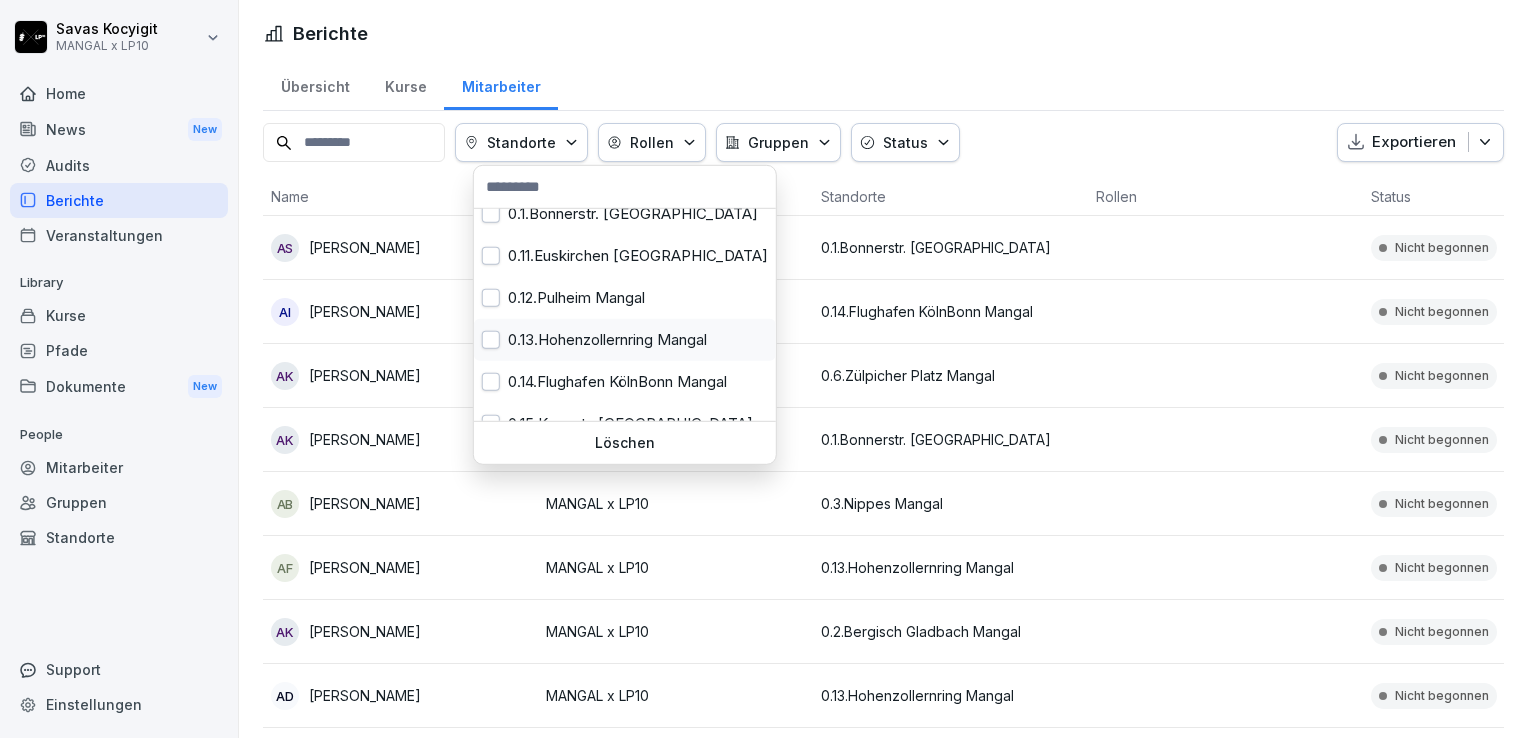 click at bounding box center (491, 340) 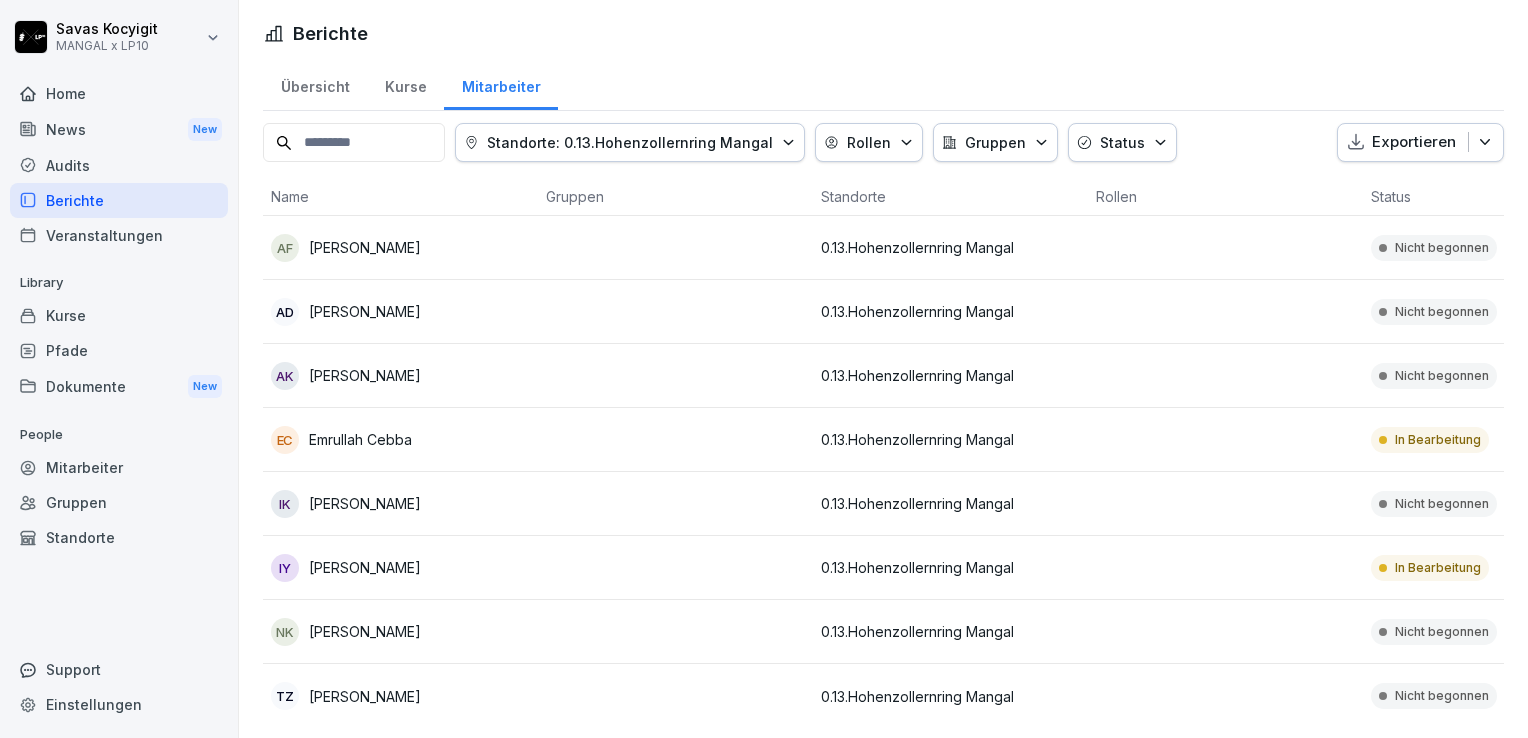 click on "Savas   Kocyigit MANGAL x LP10 Home News New Audits Berichte Veranstaltungen Library Kurse Pfade Dokumente New People Mitarbeiter Gruppen Standorte Support Einstellungen Berichte Übersicht Kurse Mitarbeiter Standorte: 0.13.Hohenzollernring Mangal Rollen Gruppen Status Exportieren Name Gruppen Standorte Rollen Status Fortschritt AF Ahmad-Farid Faizi 0.13.Hohenzollernring Mangal Nicht begonnen 0 % AD Ahmet Demirkol 0.13.Hohenzollernring Mangal Nicht begonnen 0 % AK Aldulselam Karakus 0.13.Hohenzollernring Mangal Nicht begonnen 0 % EC Emrullah Cebba 0.13.Hohenzollernring Mangal In Bearbeitung 8 % IK Isa Kizilarslan 0.13.Hohenzollernring Mangal Nicht begonnen 0 % IY Ishak Yilmaz 0.13.Hohenzollernring Mangal In Bearbeitung 1 % NK Nevzat Kaldik 0.13.Hohenzollernring Mangal Nicht begonnen 0 % TZ Tahir Zekaj 0.13.Hohenzollernring Mangal Nicht begonnen 0 %" at bounding box center [764, 369] 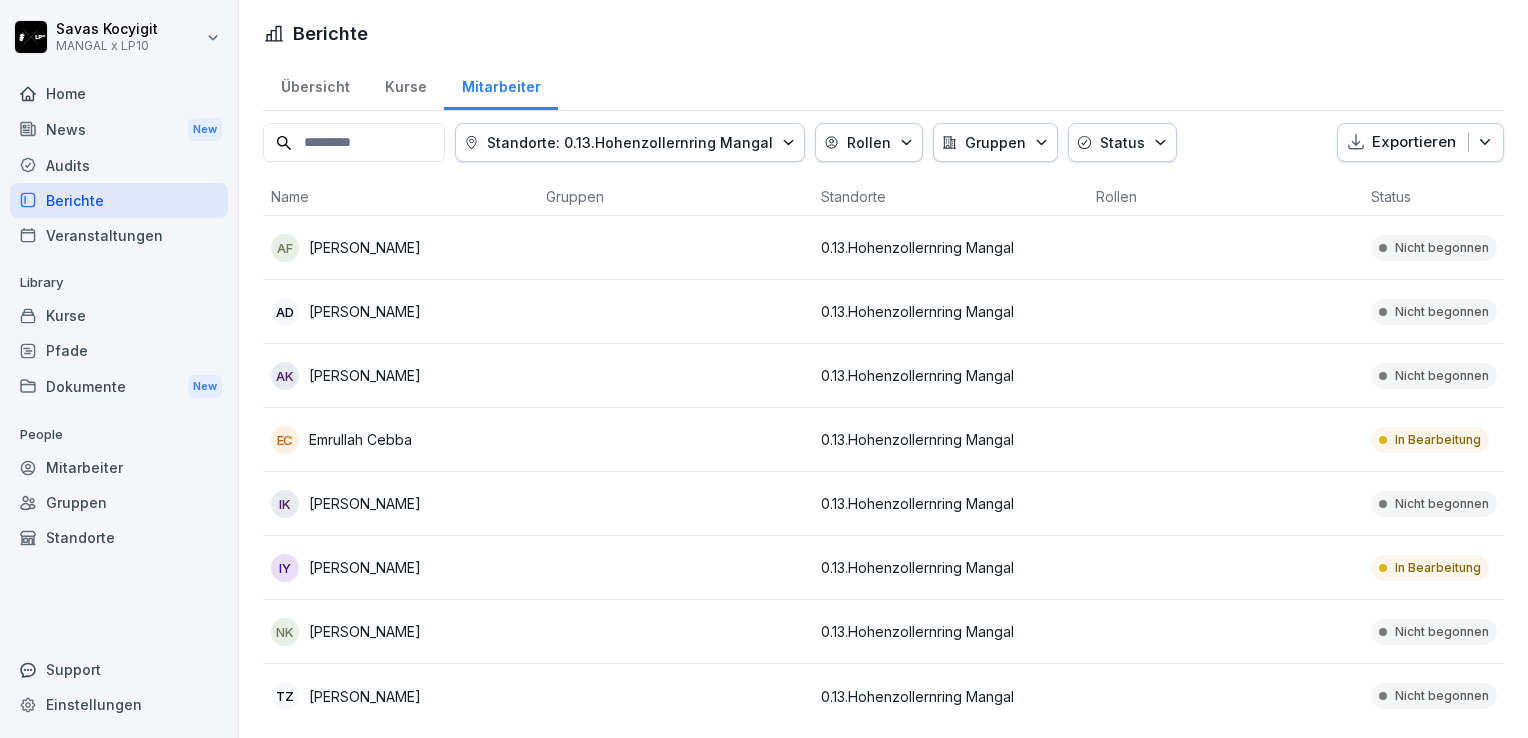 scroll, scrollTop: 34, scrollLeft: 0, axis: vertical 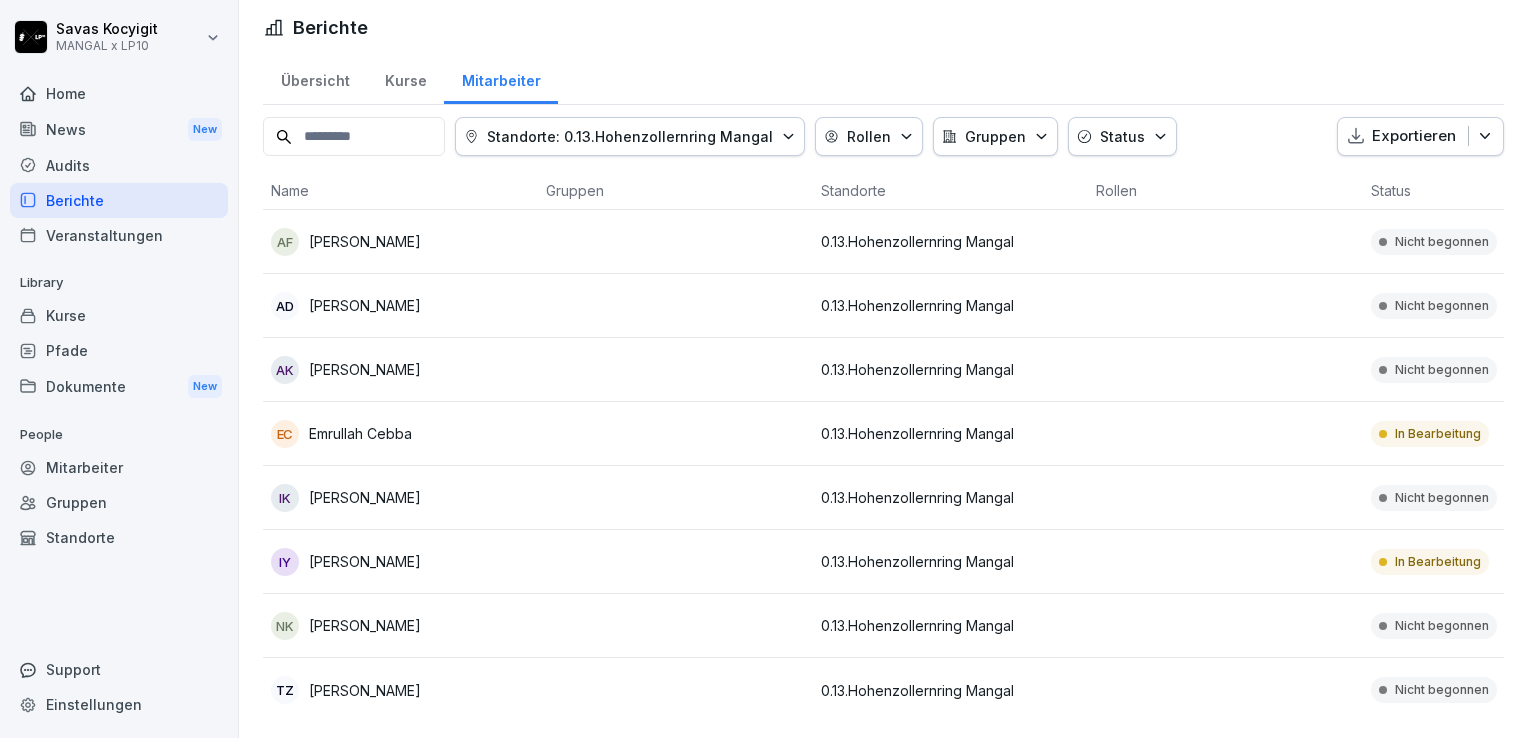 click on "Übersicht" at bounding box center (315, 78) 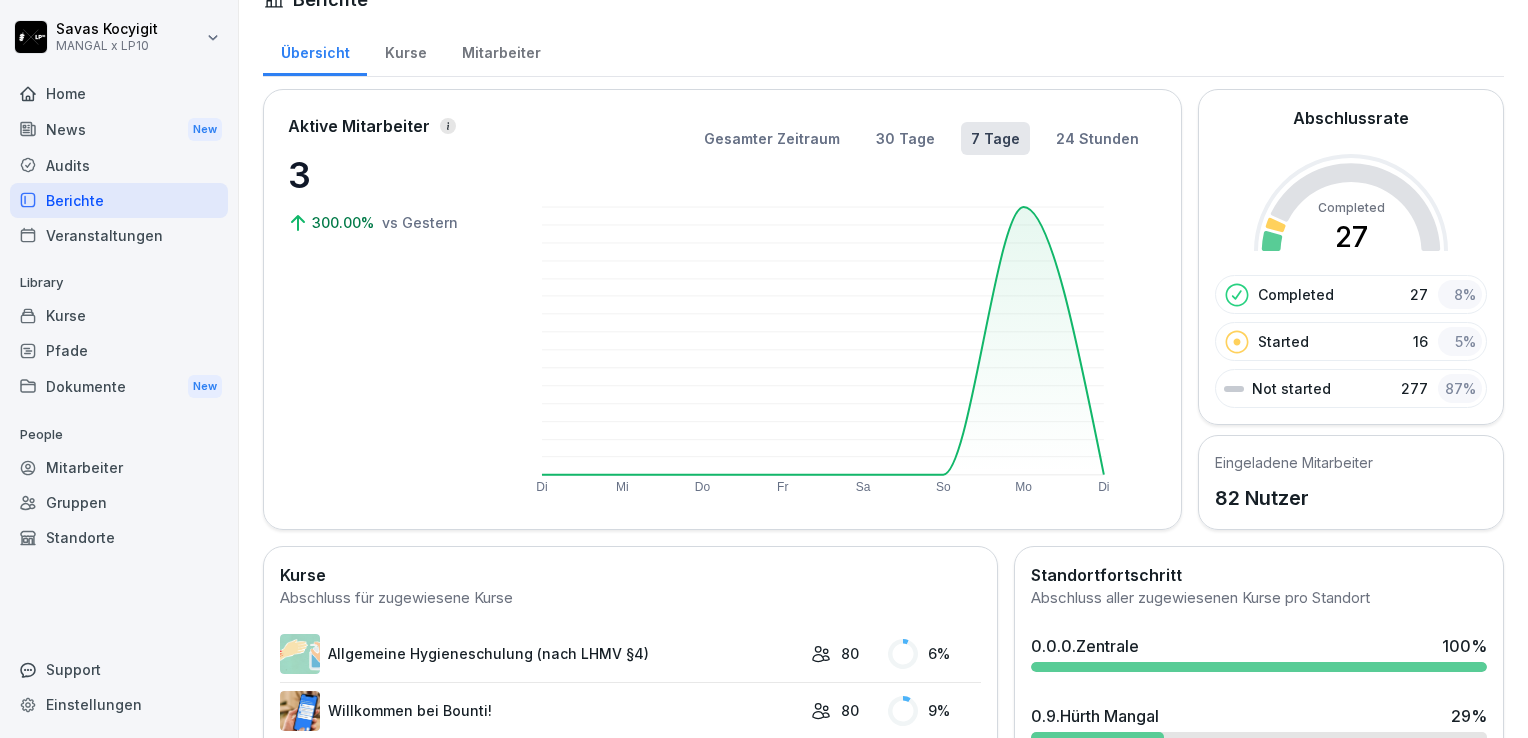 click on "Home" at bounding box center [119, 93] 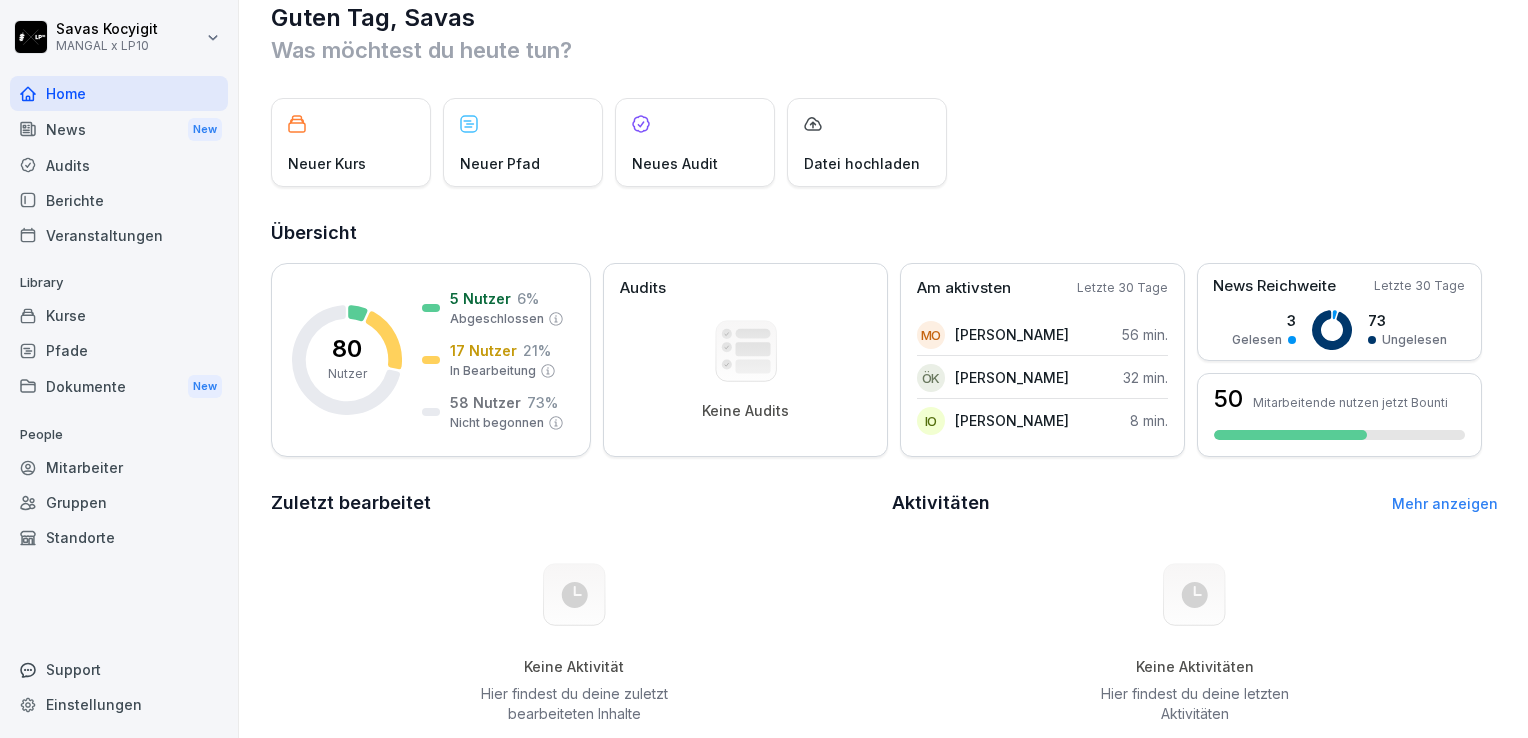 scroll, scrollTop: 0, scrollLeft: 0, axis: both 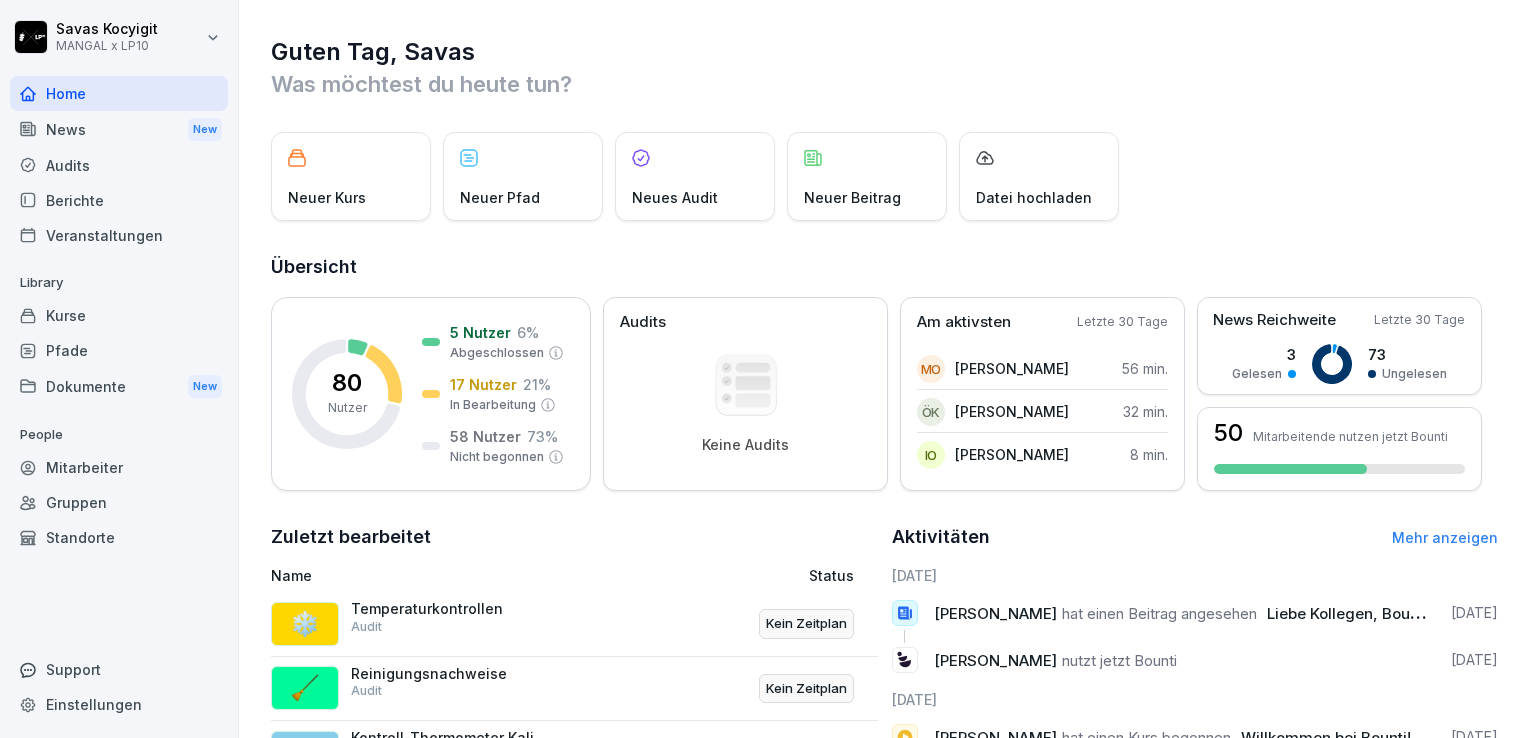 click on "Pfade" at bounding box center [119, 350] 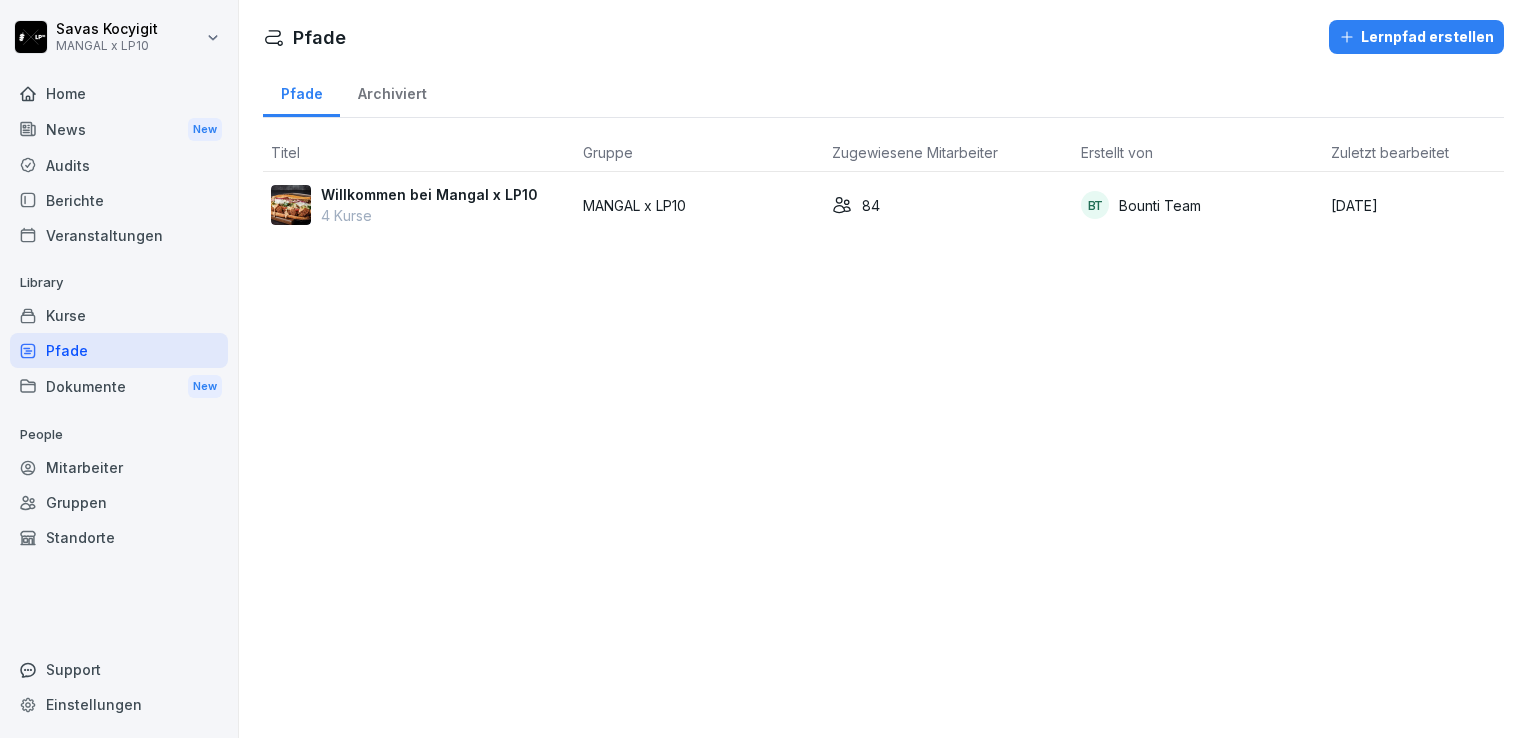 click on "4 Kurse" at bounding box center [429, 215] 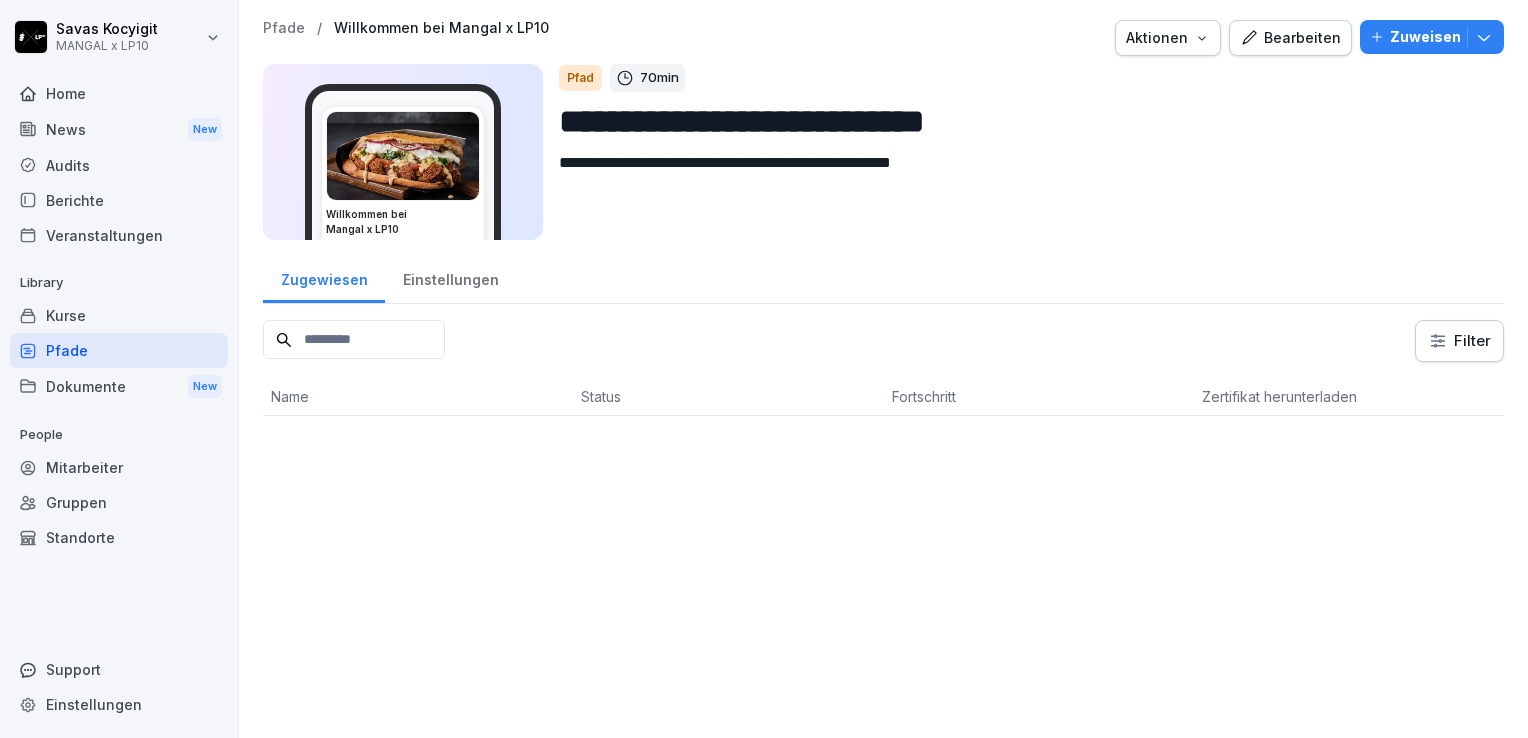 scroll, scrollTop: 0, scrollLeft: 0, axis: both 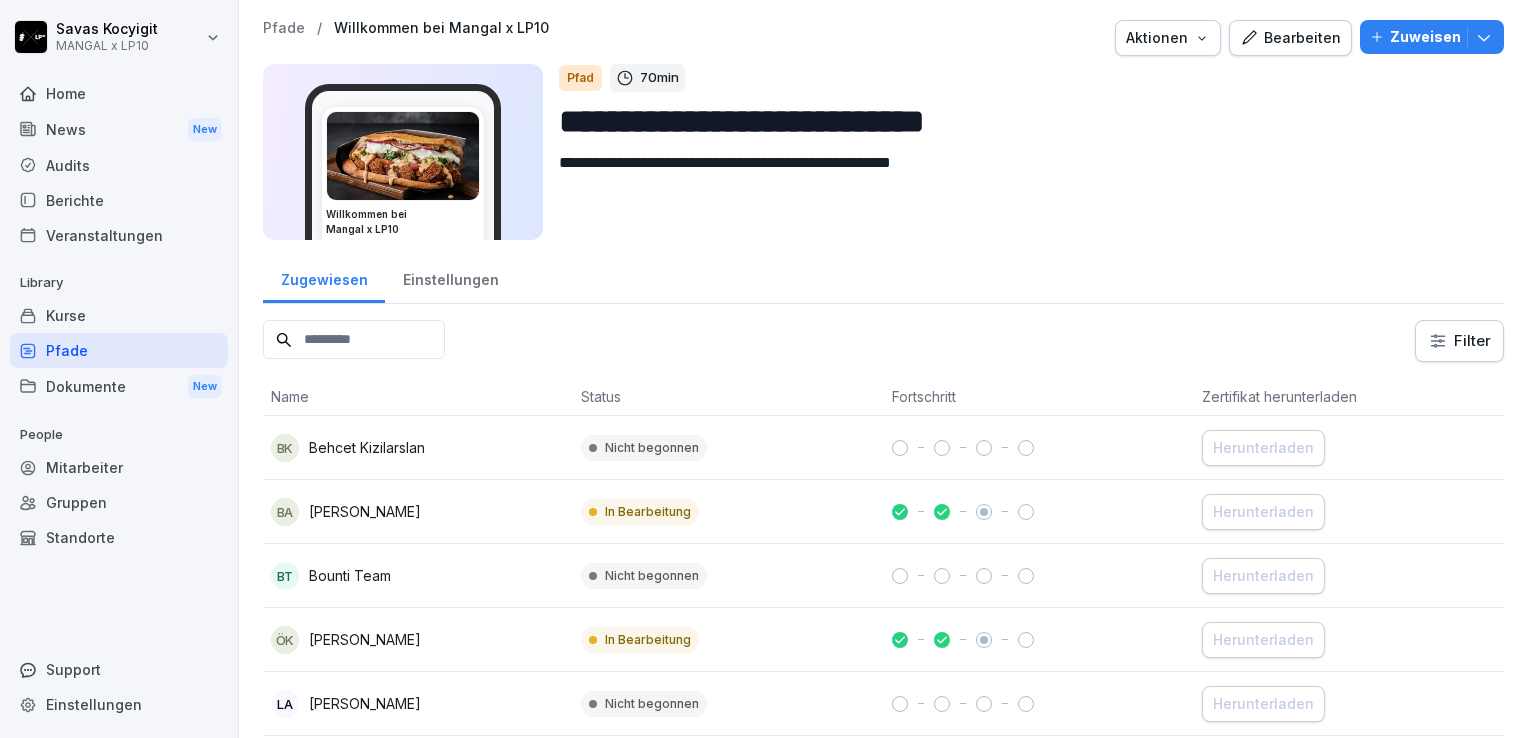 click at bounding box center [354, 339] 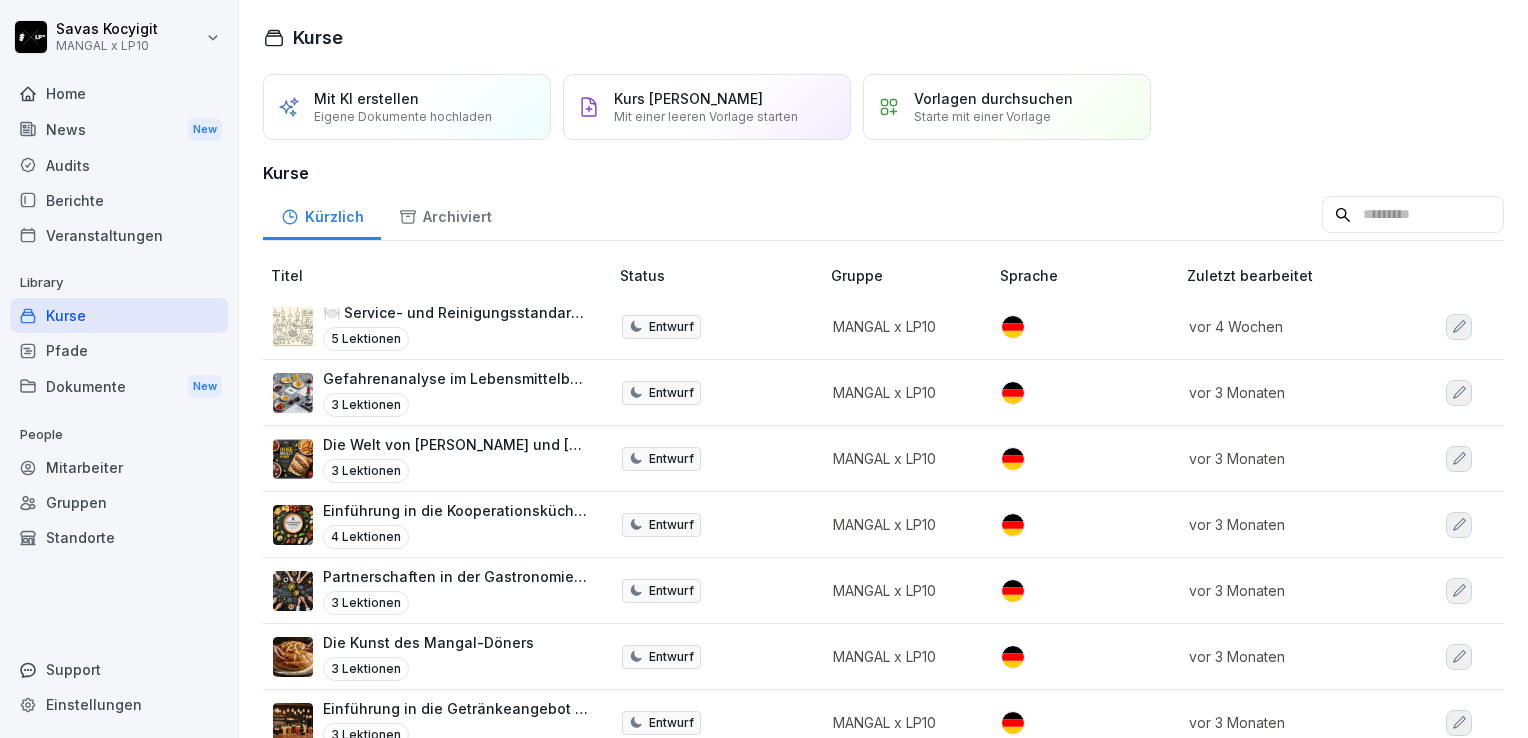 click on "Pfade" at bounding box center [119, 350] 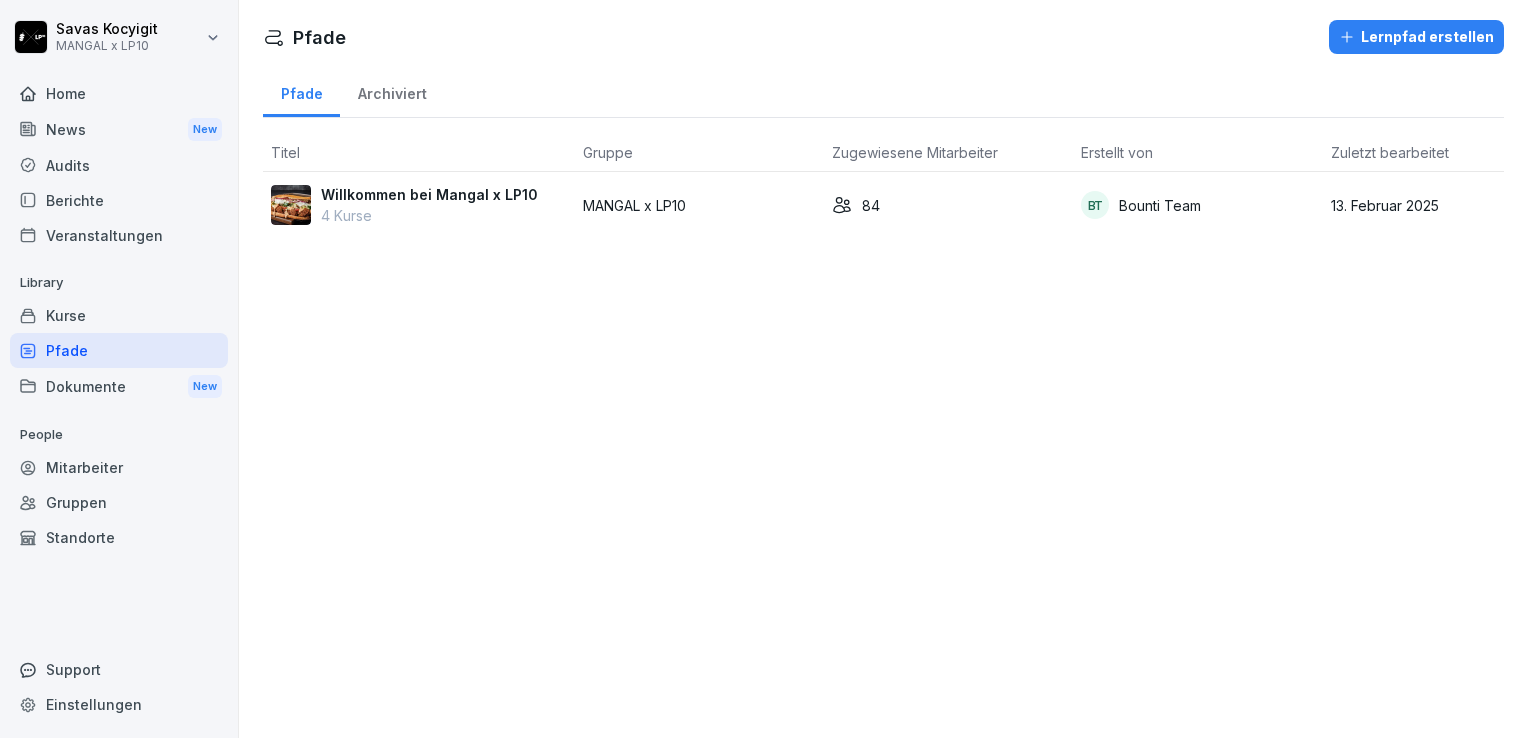 click on "Willkommen bei Mangal x LP10" at bounding box center (429, 194) 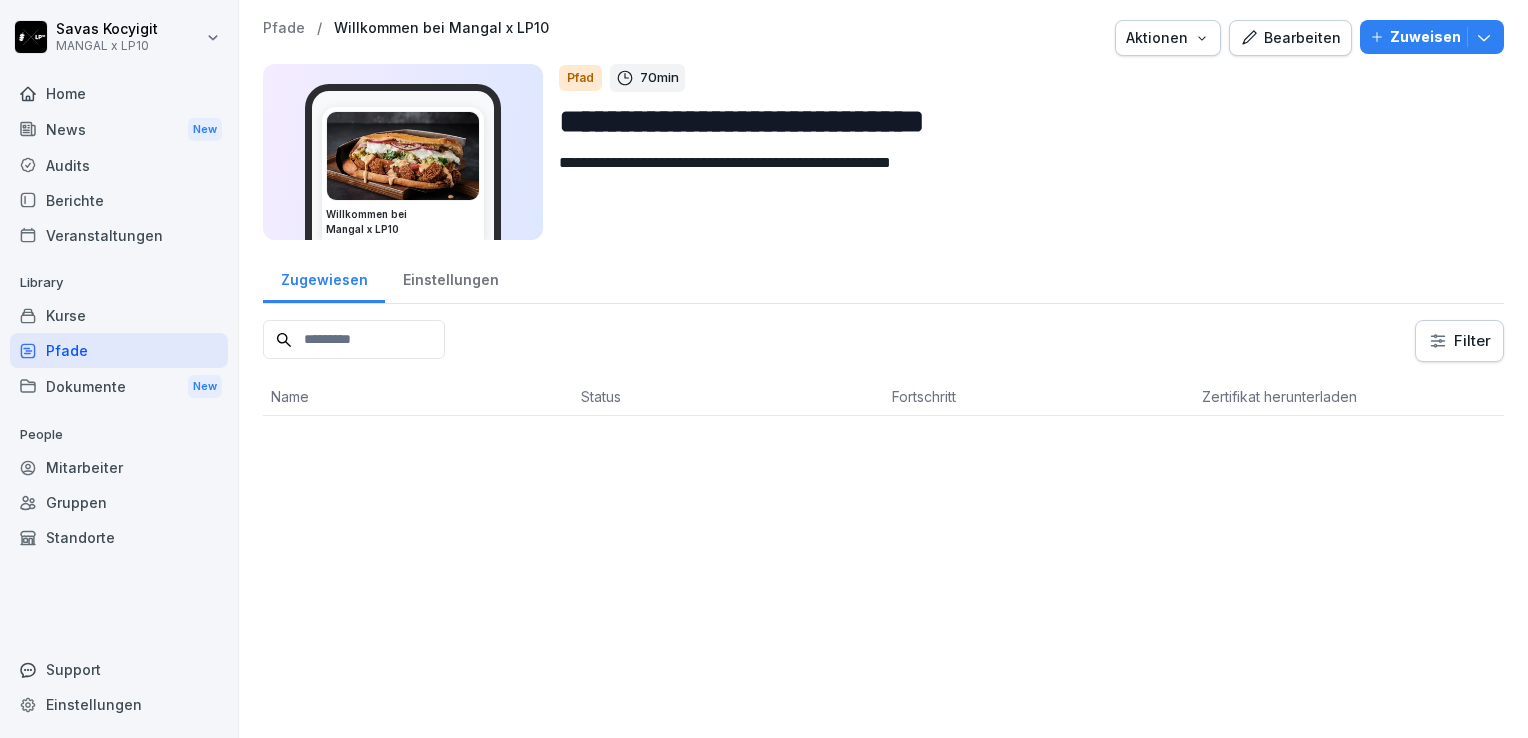 scroll, scrollTop: 0, scrollLeft: 0, axis: both 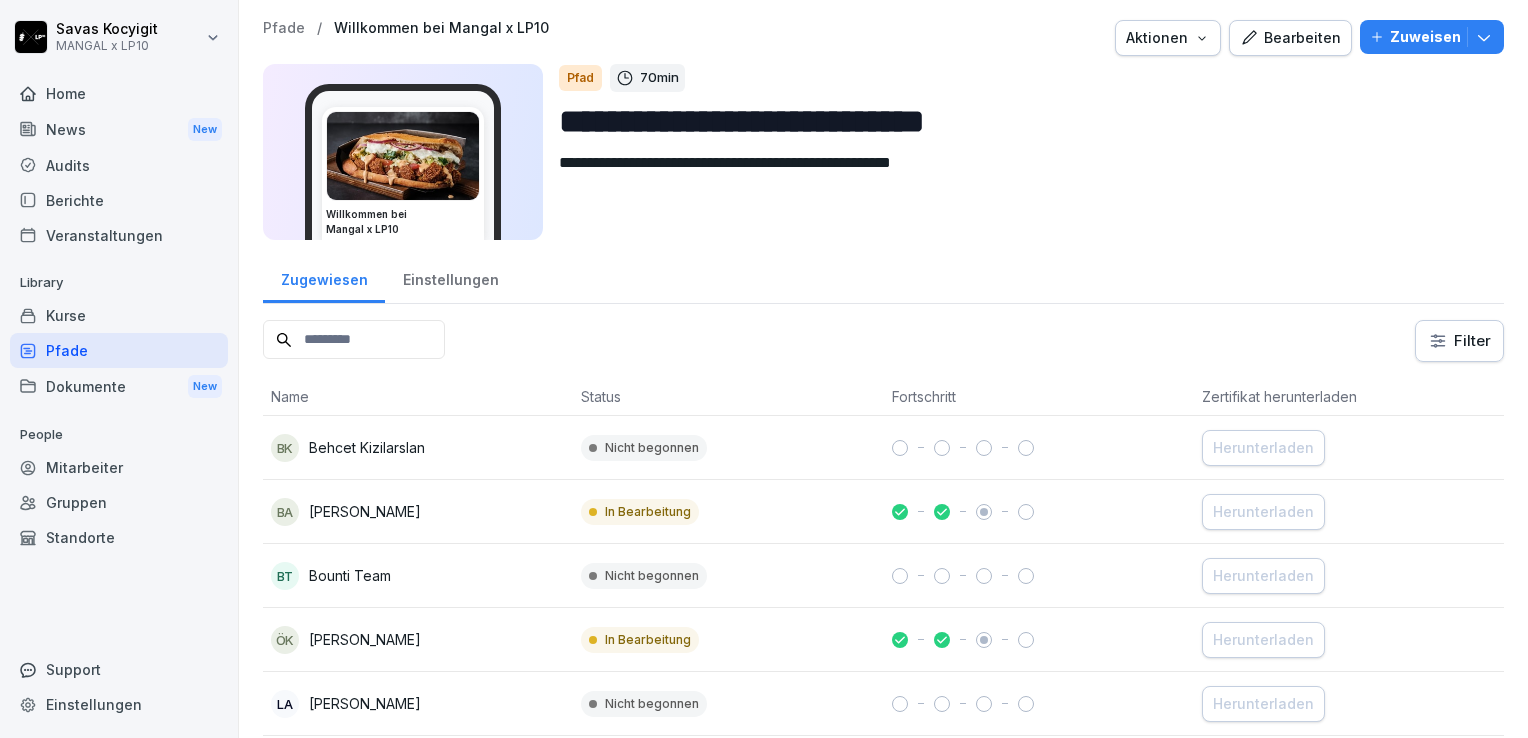 click on "Zuweisen" at bounding box center (1425, 37) 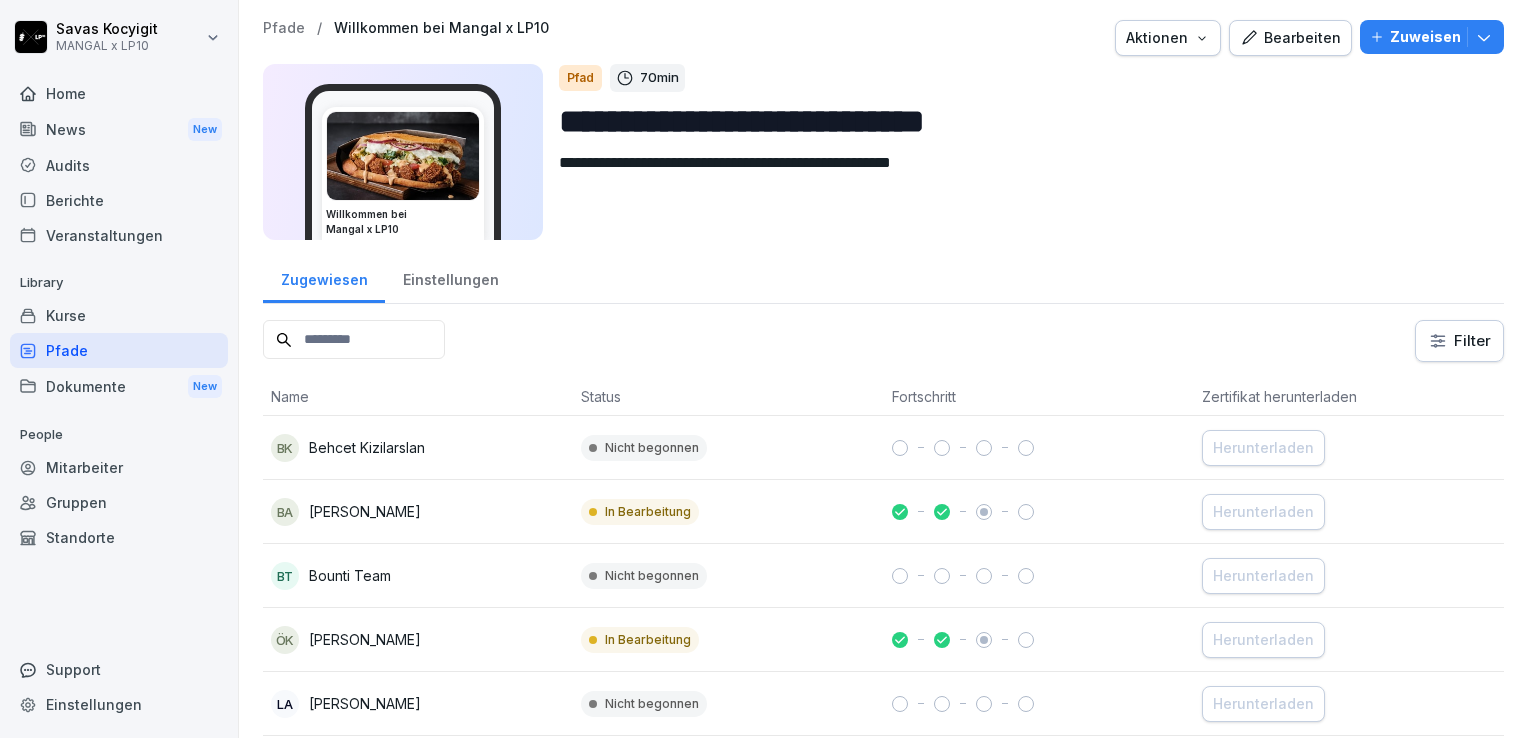 click on "Filter" at bounding box center (883, 341) 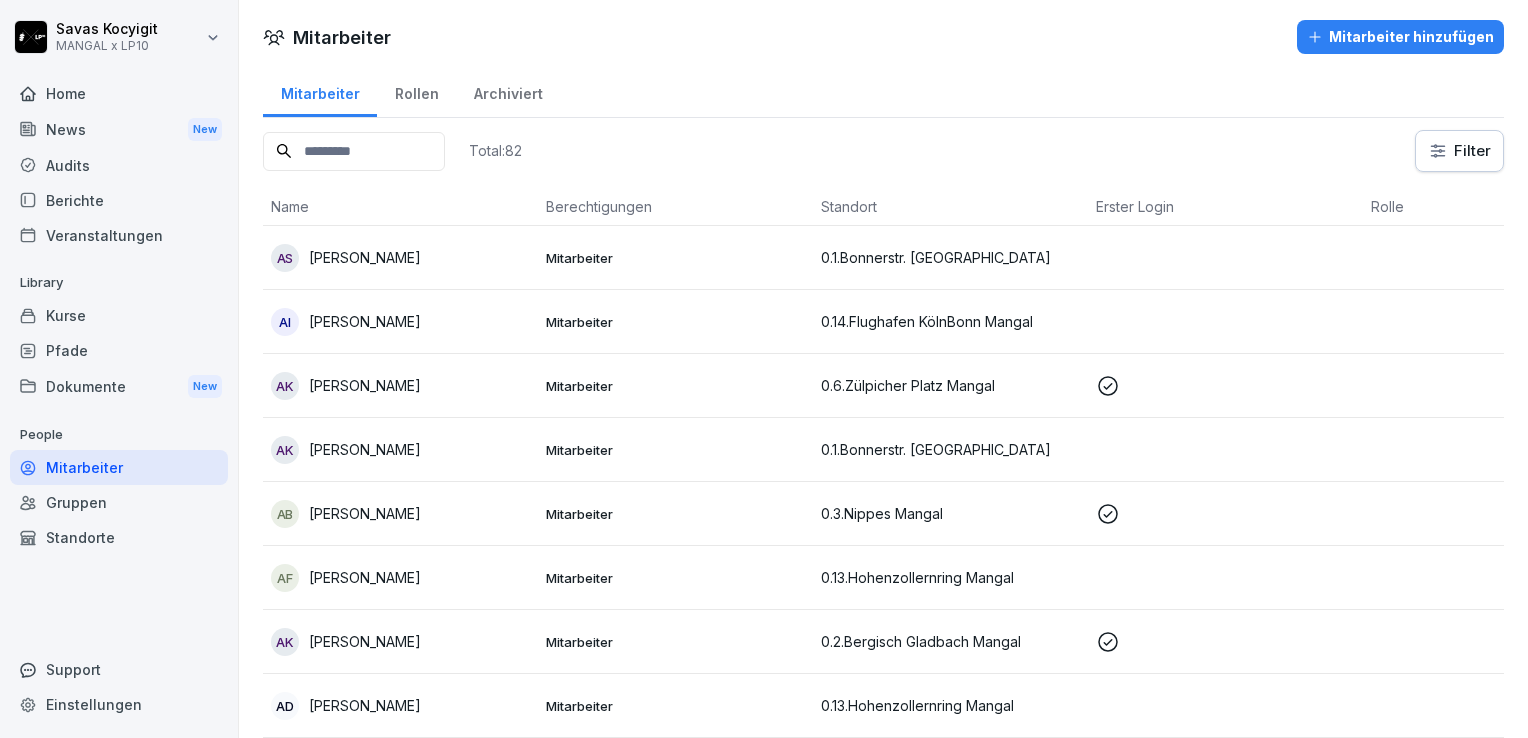 click at bounding box center (354, 151) 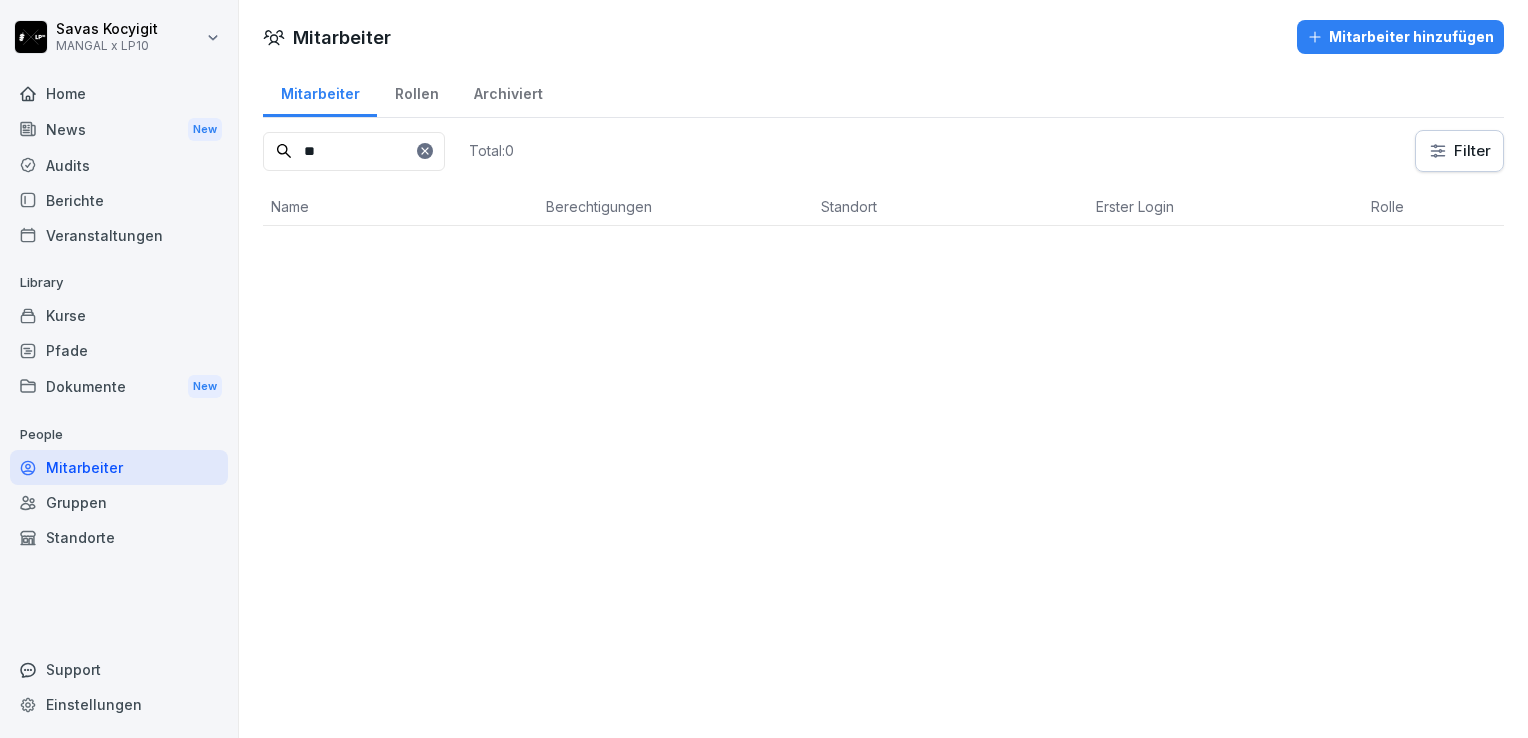 type on "*" 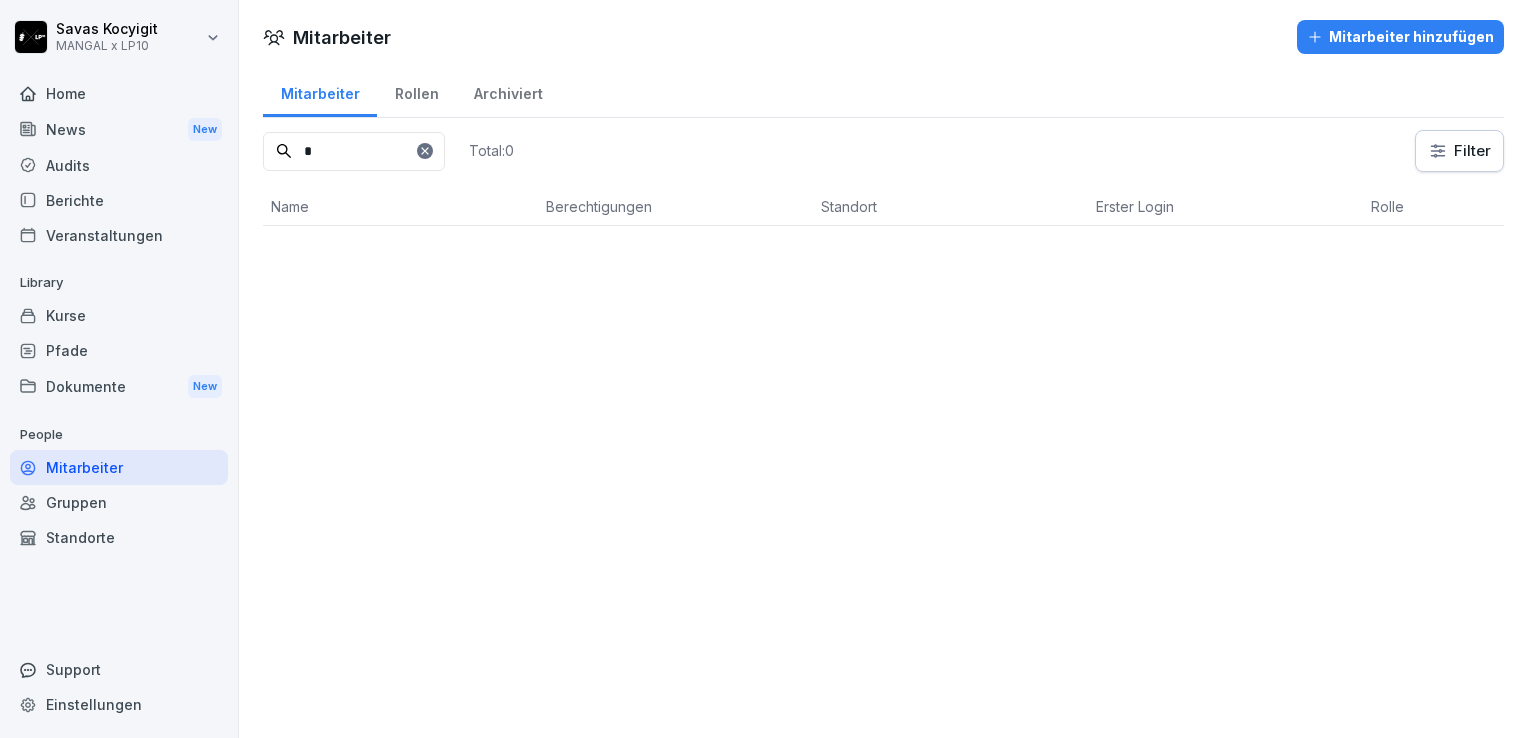 type 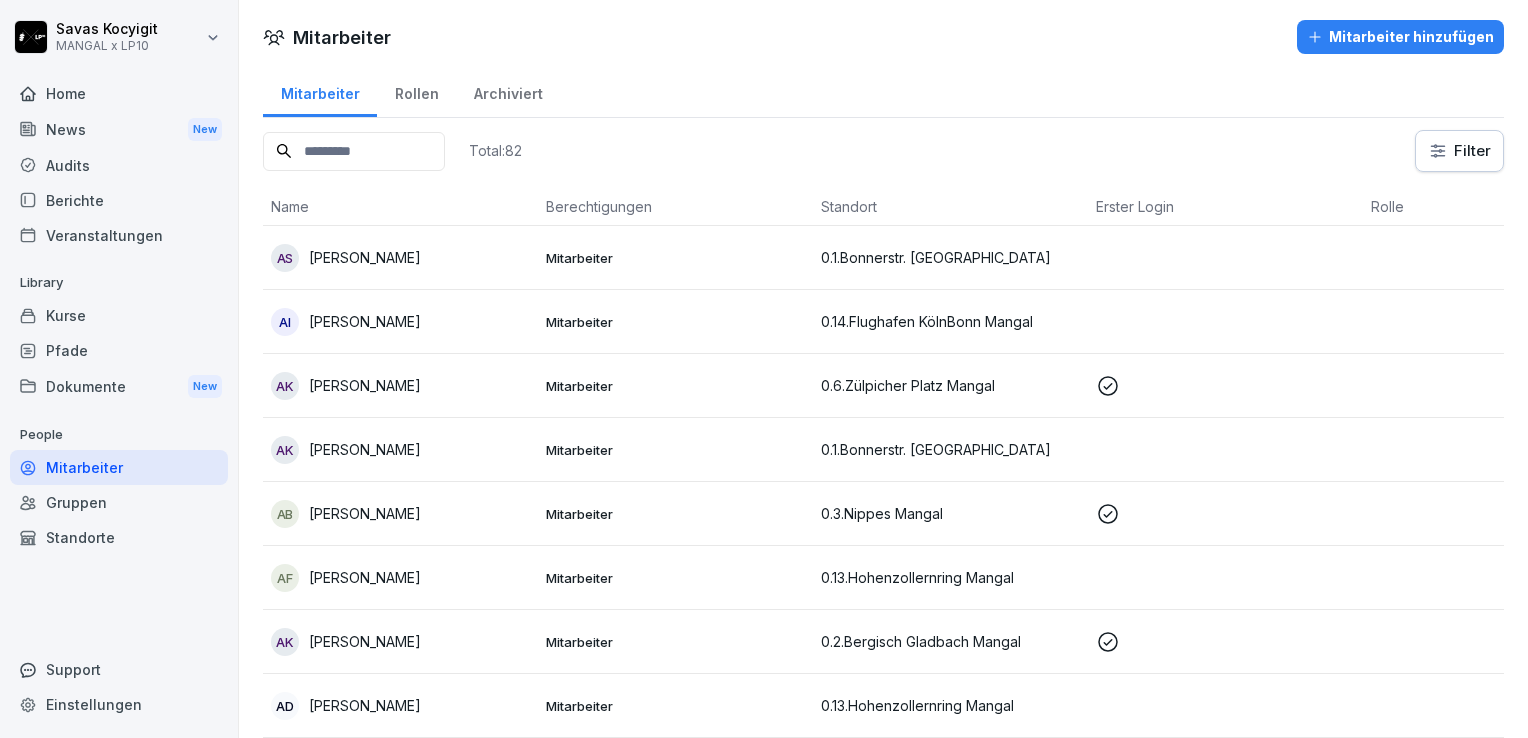 click on "Standort" at bounding box center (950, 207) 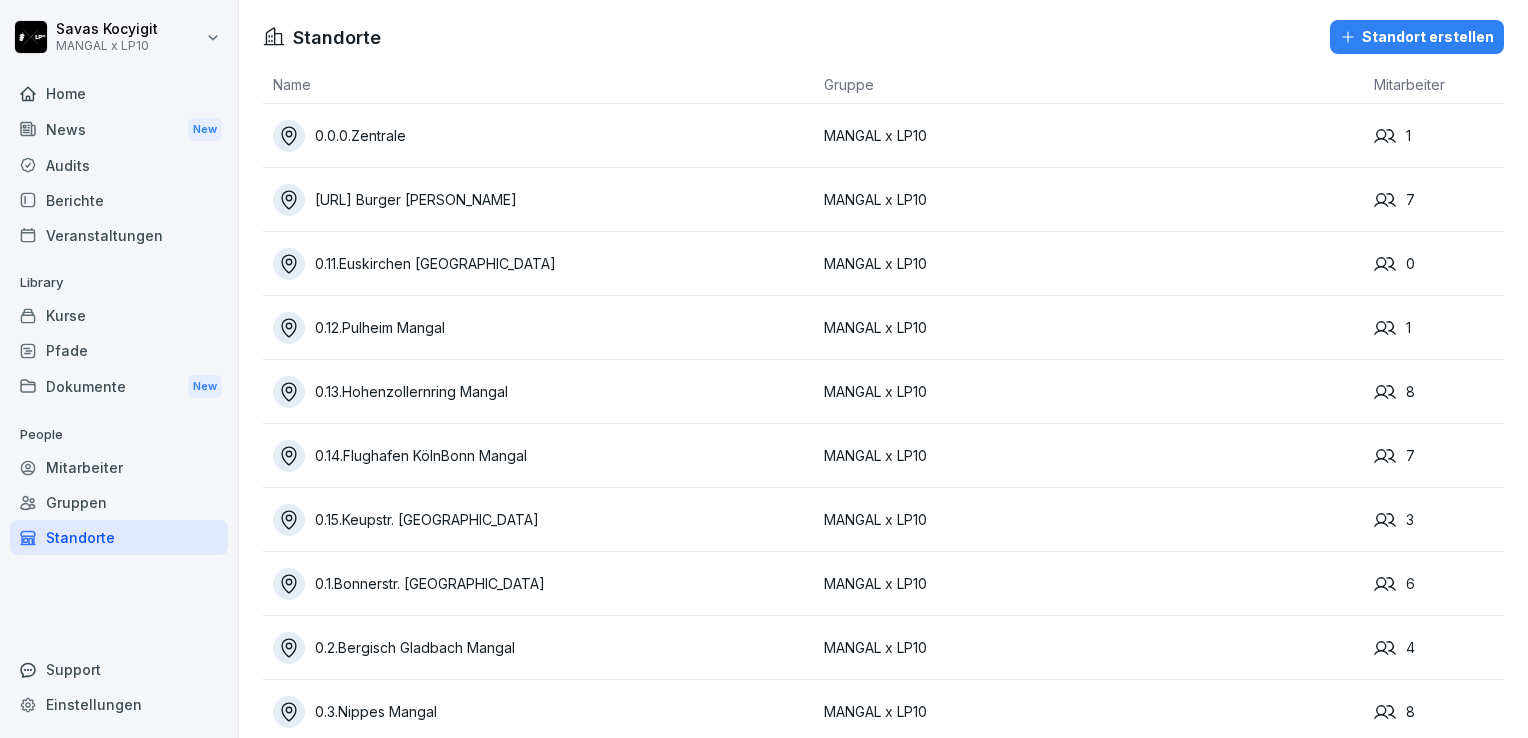 click on "0.13.Hohenzollernring Mangal" at bounding box center [543, 392] 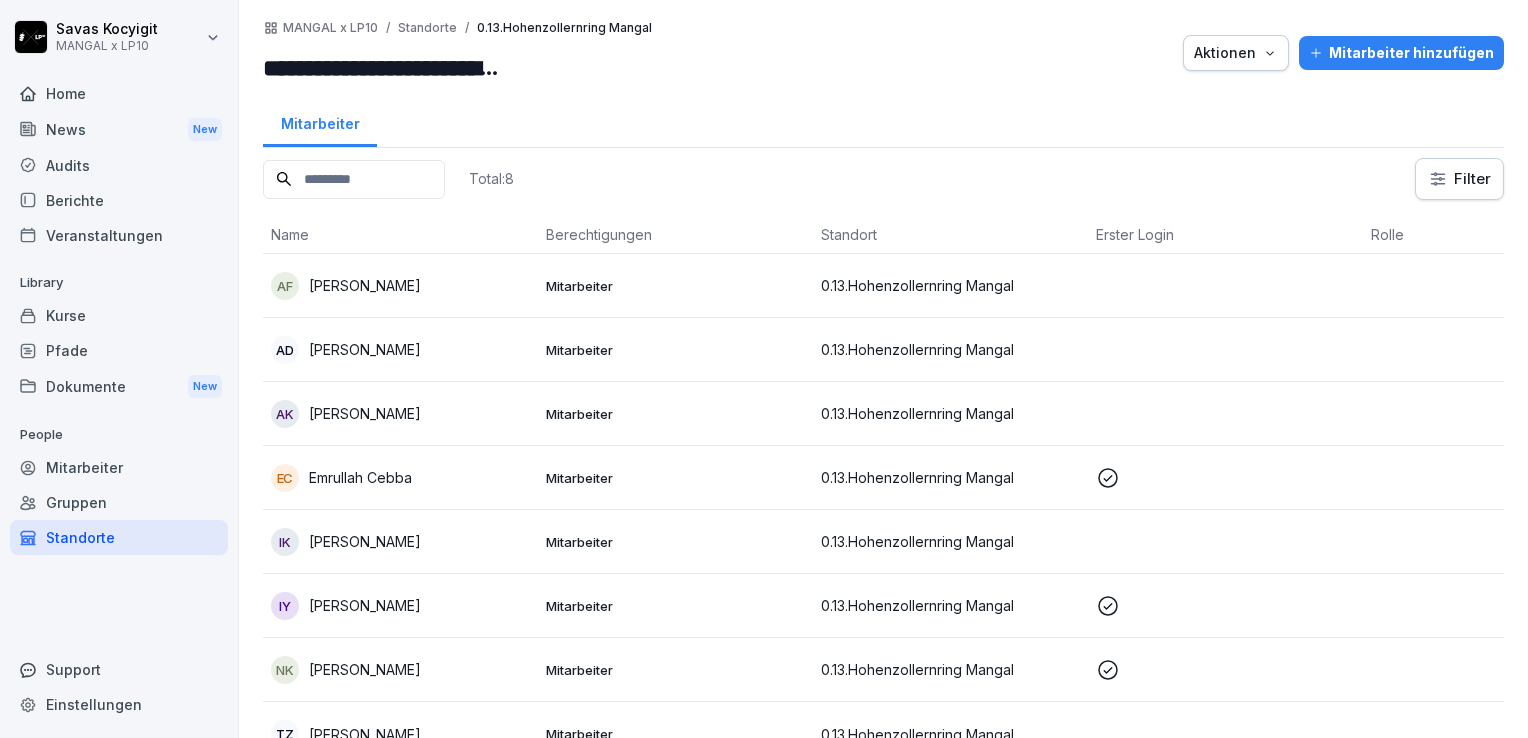 scroll, scrollTop: 56, scrollLeft: 0, axis: vertical 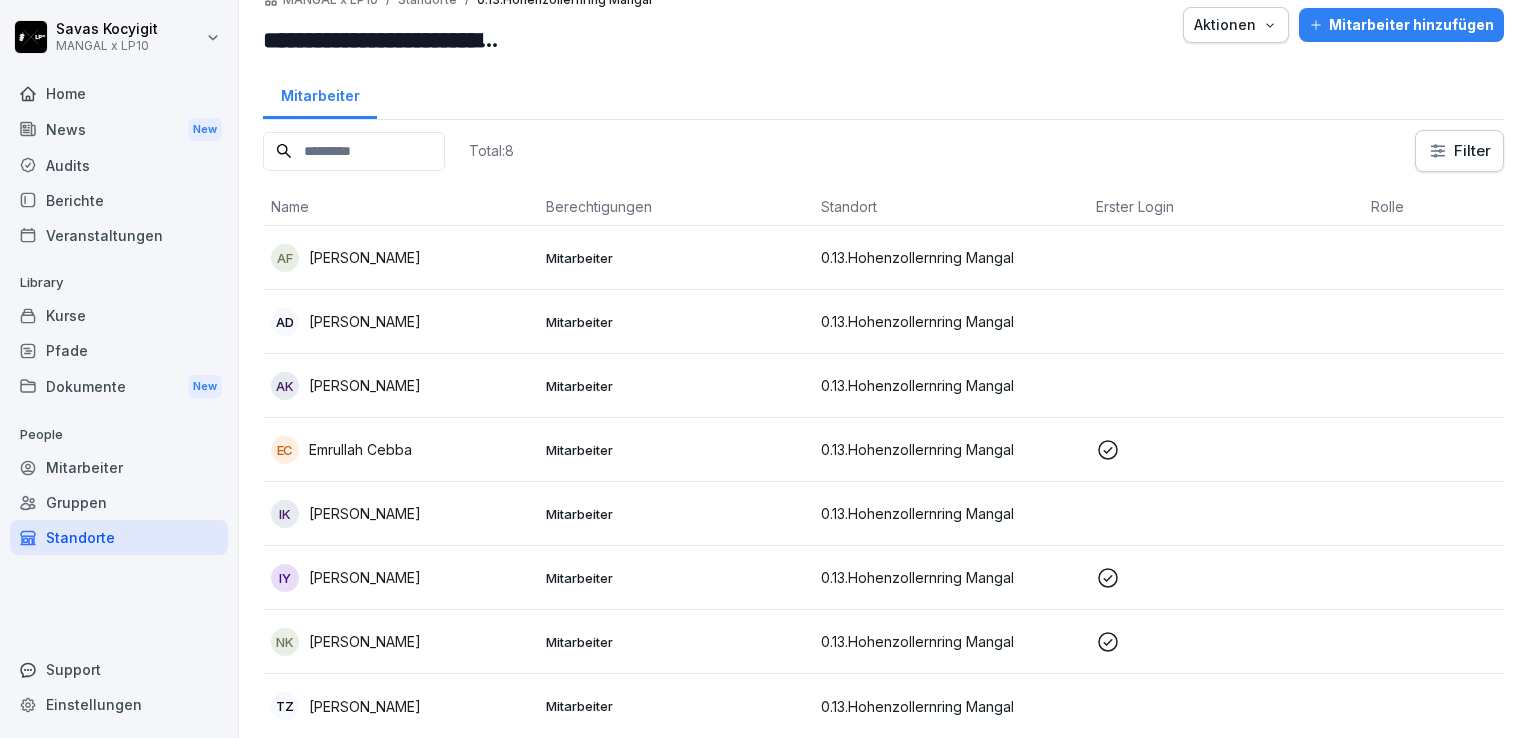 click at bounding box center [354, 151] 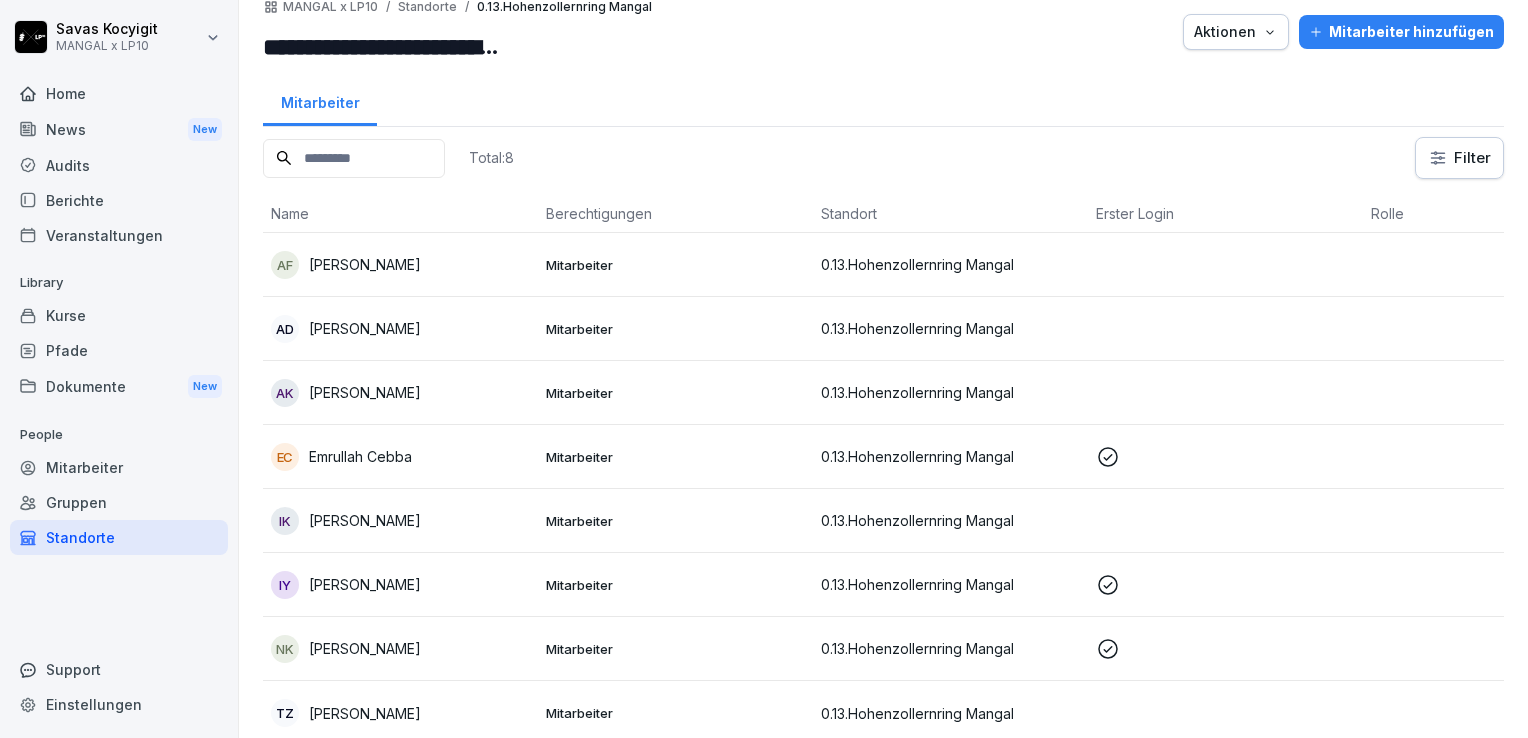 scroll, scrollTop: 0, scrollLeft: 0, axis: both 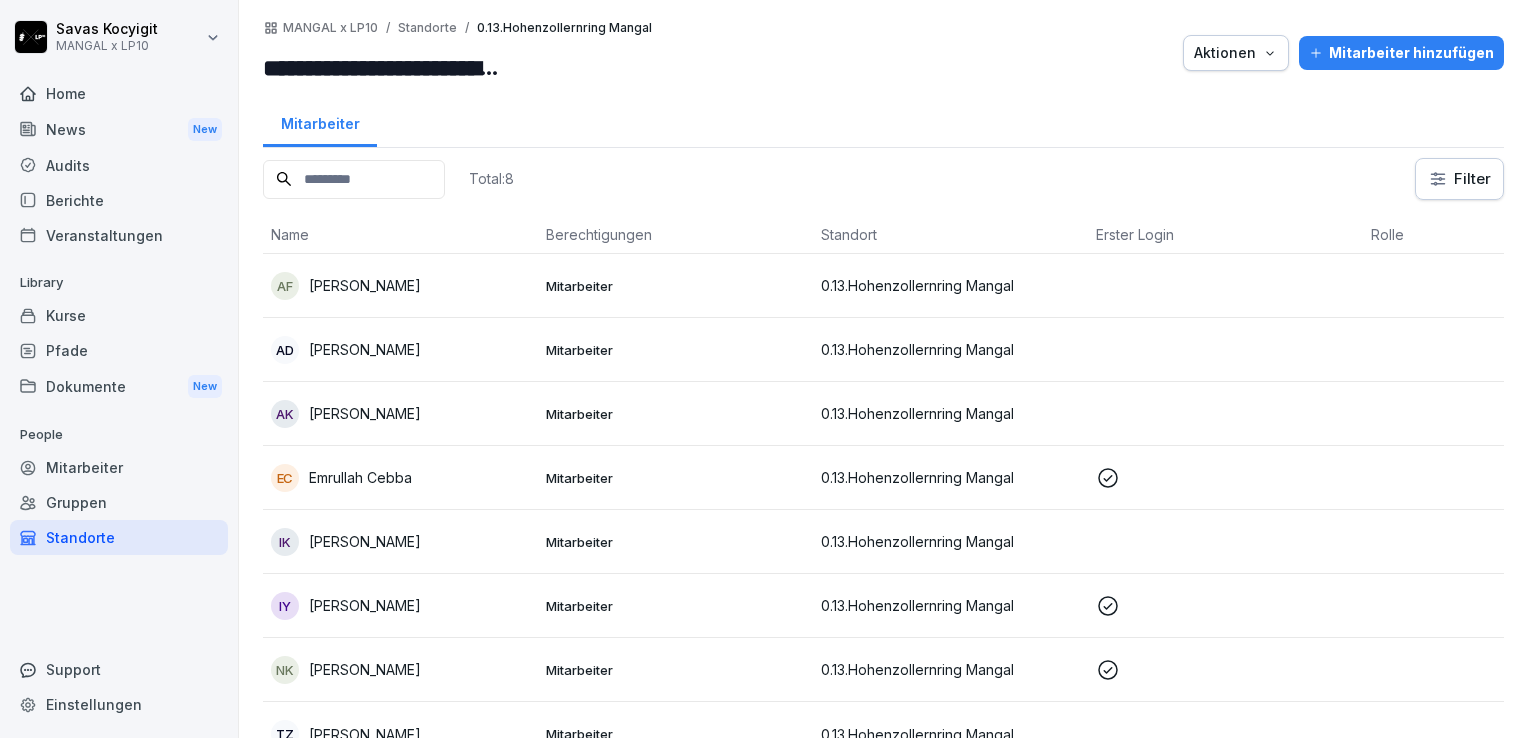 click on "Mitarbeiter" at bounding box center [119, 467] 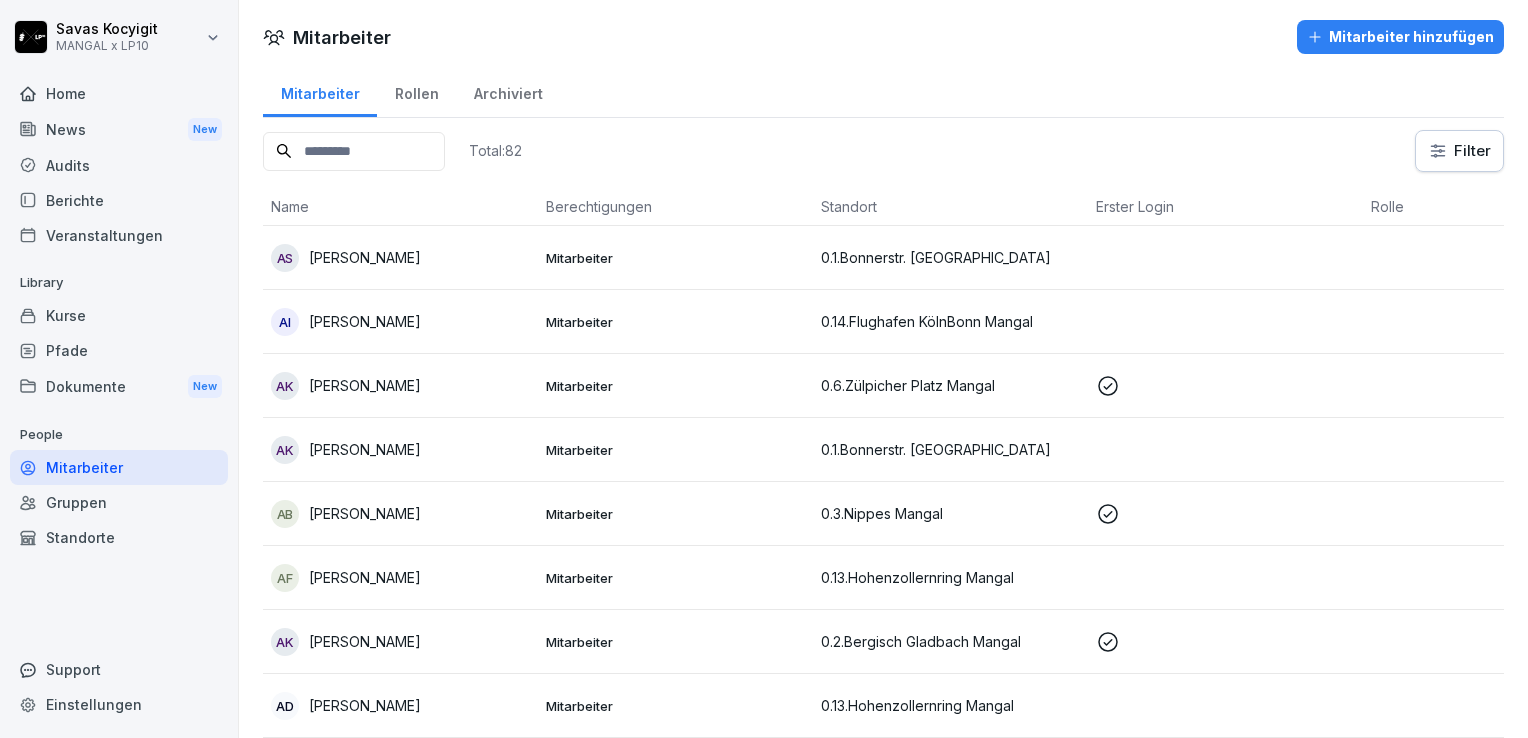 click at bounding box center [354, 151] 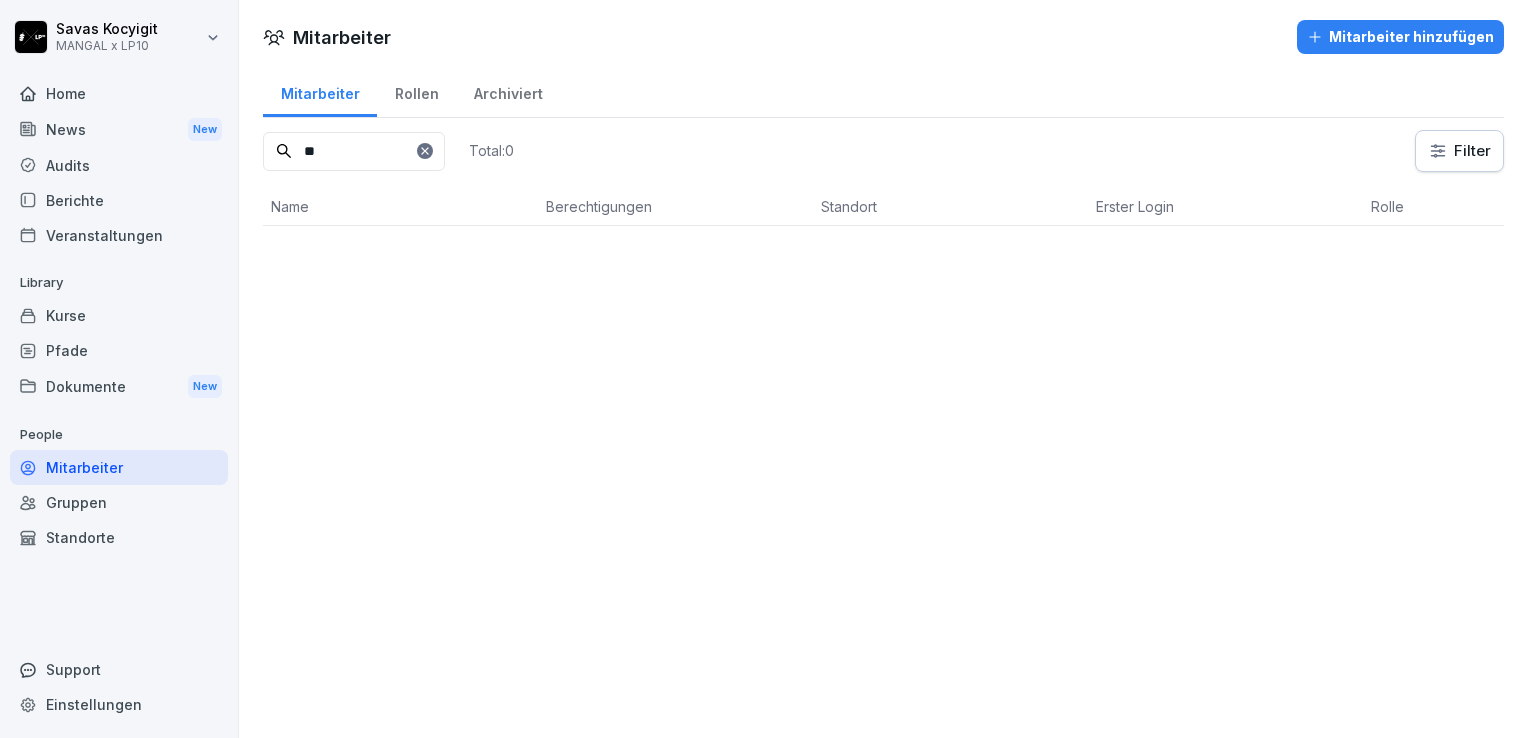 type on "*" 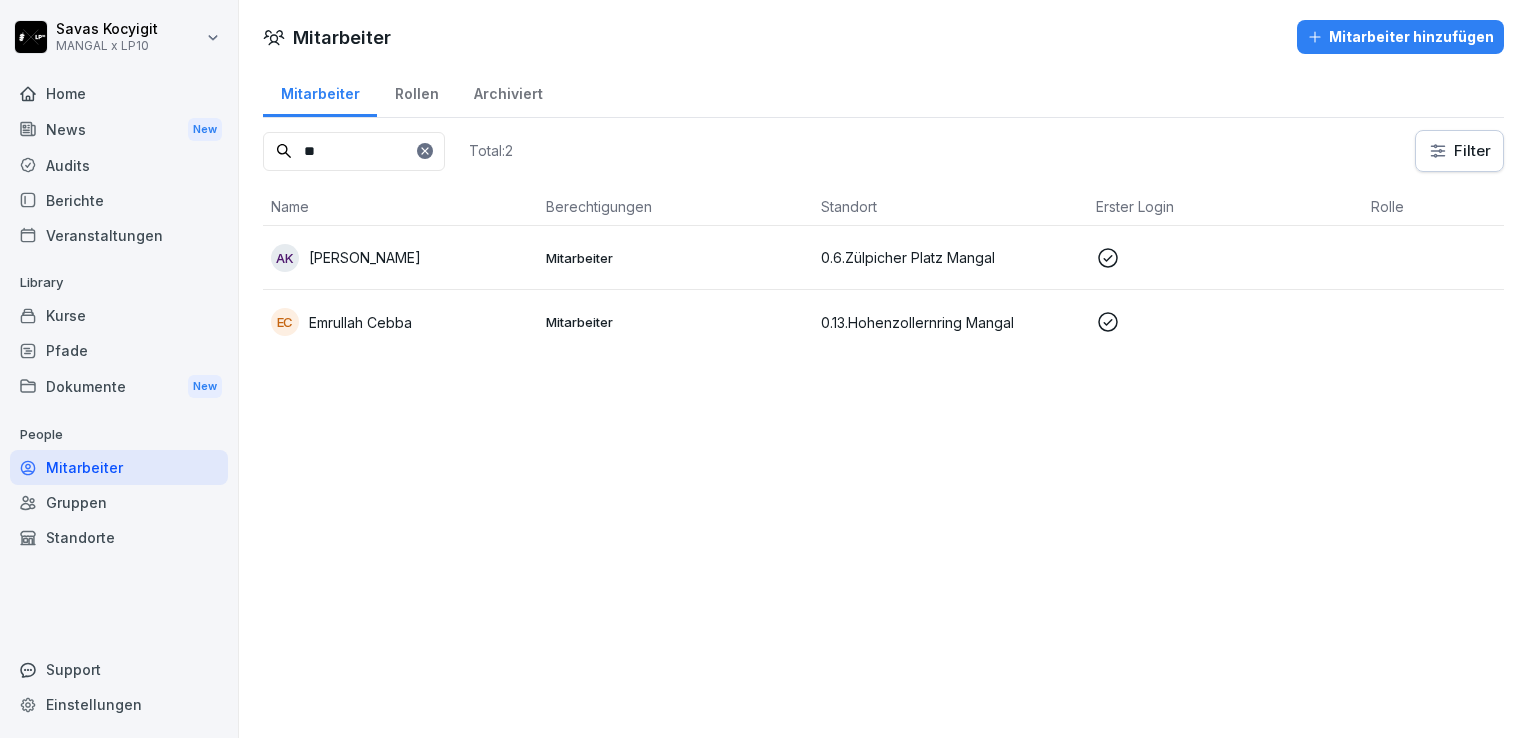 type on "*" 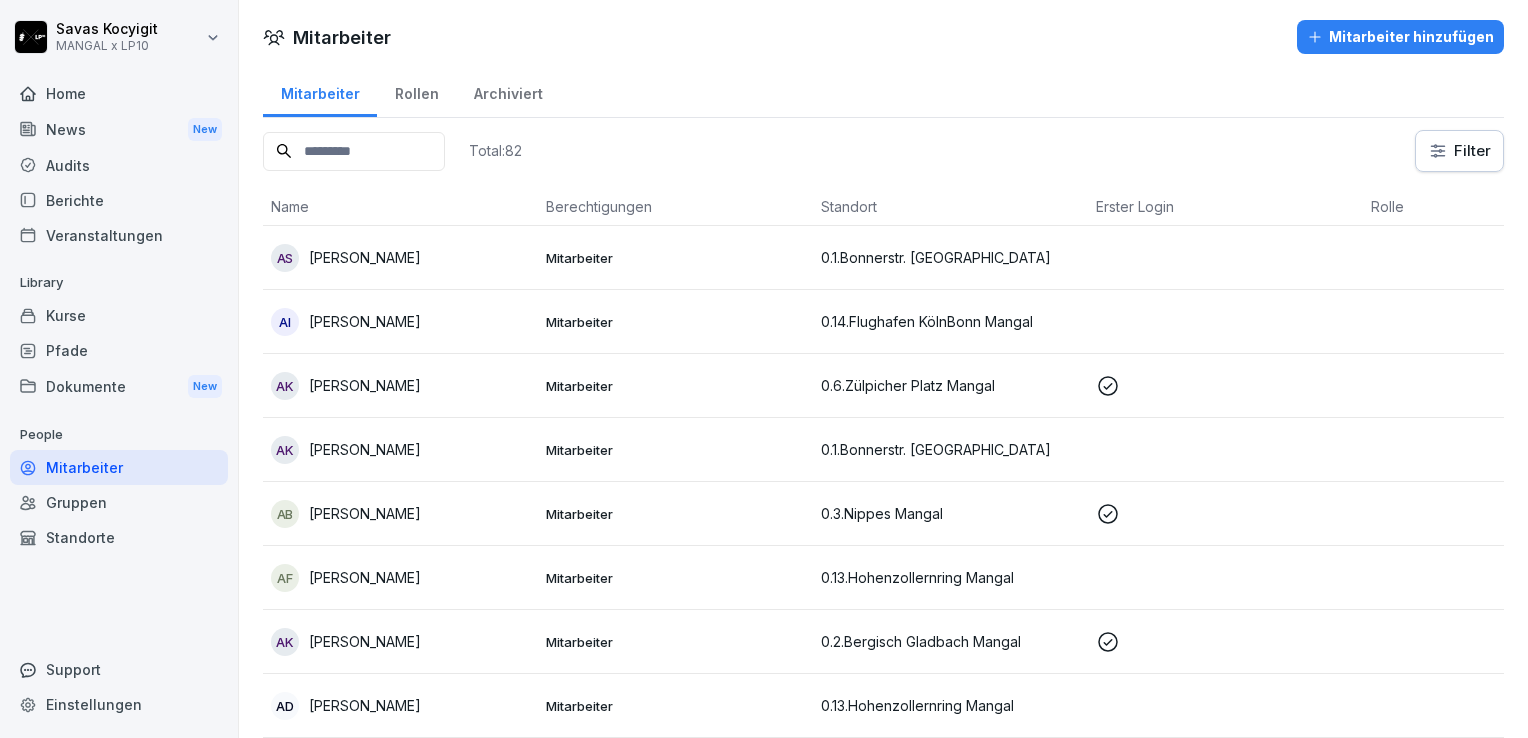 scroll, scrollTop: 412, scrollLeft: 0, axis: vertical 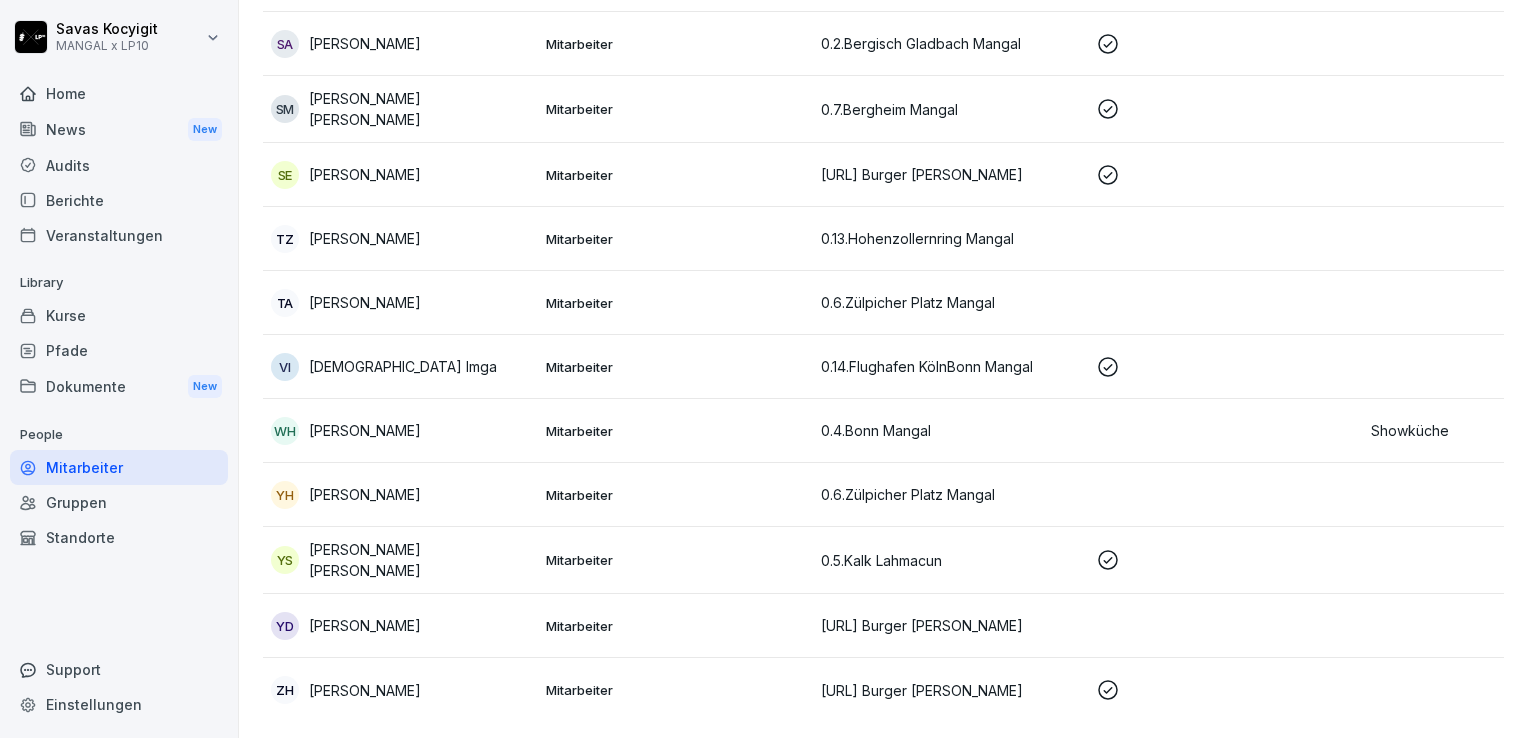 click on "TZ Tahir Zekaj" at bounding box center [400, 239] 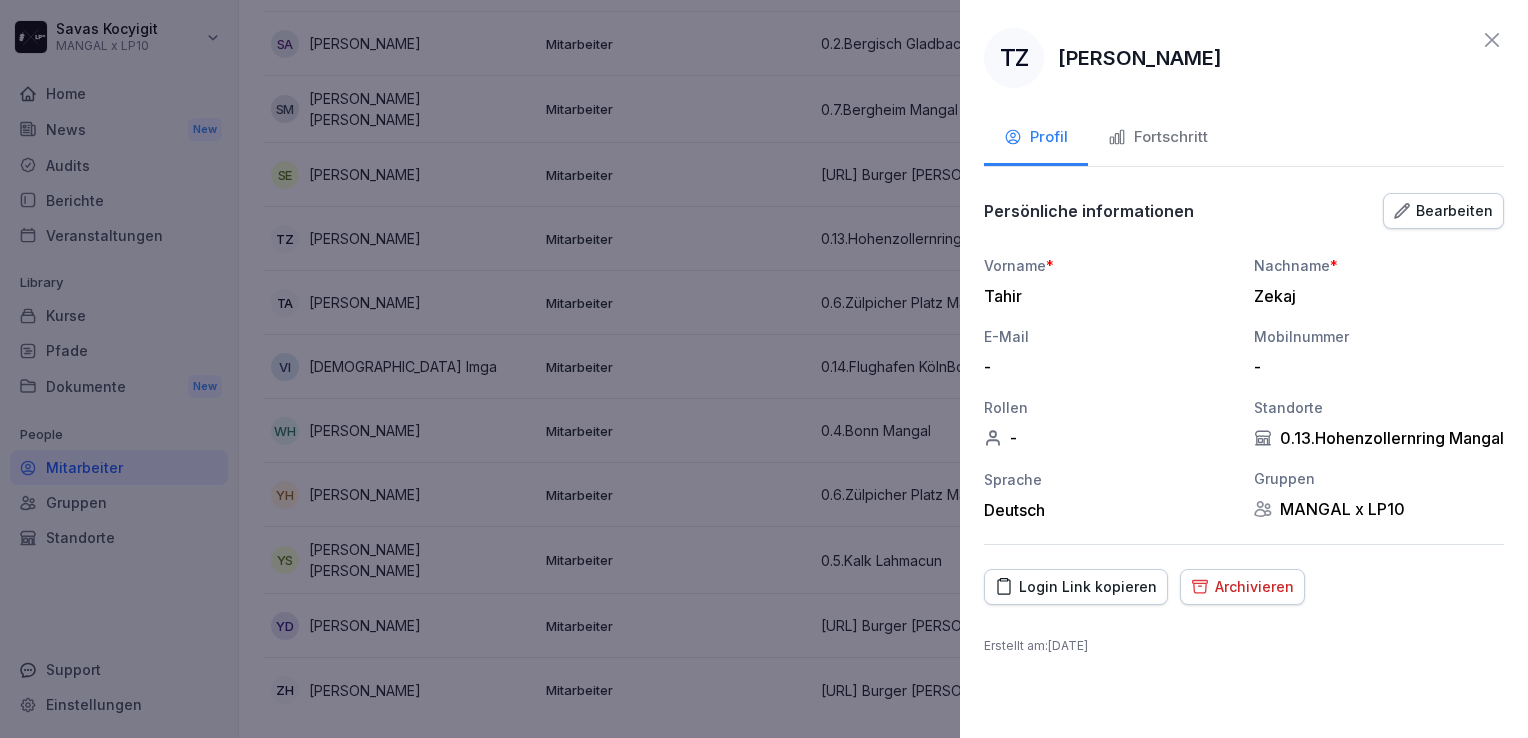 click on "Archivieren" at bounding box center (1242, 587) 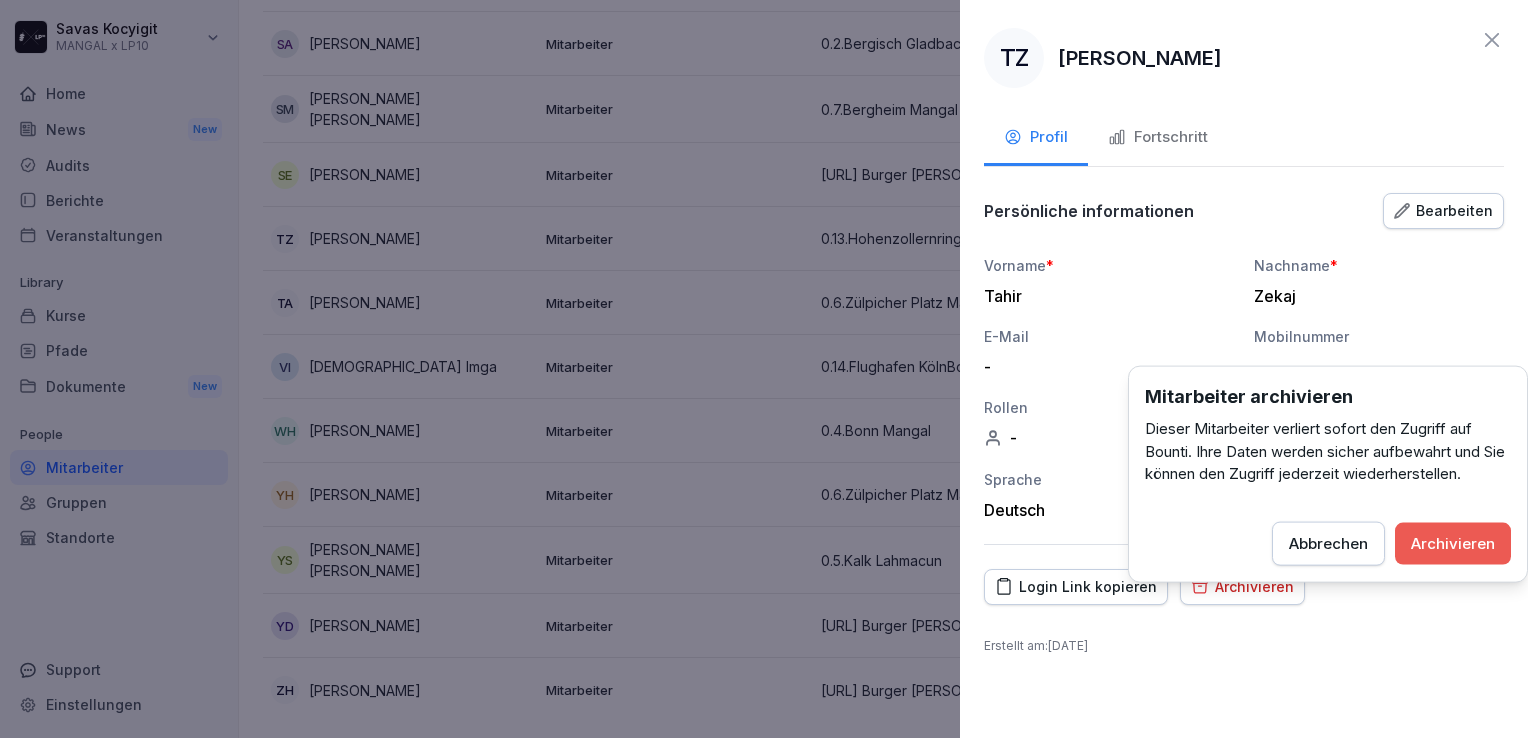 click on "Archivieren" at bounding box center (1453, 543) 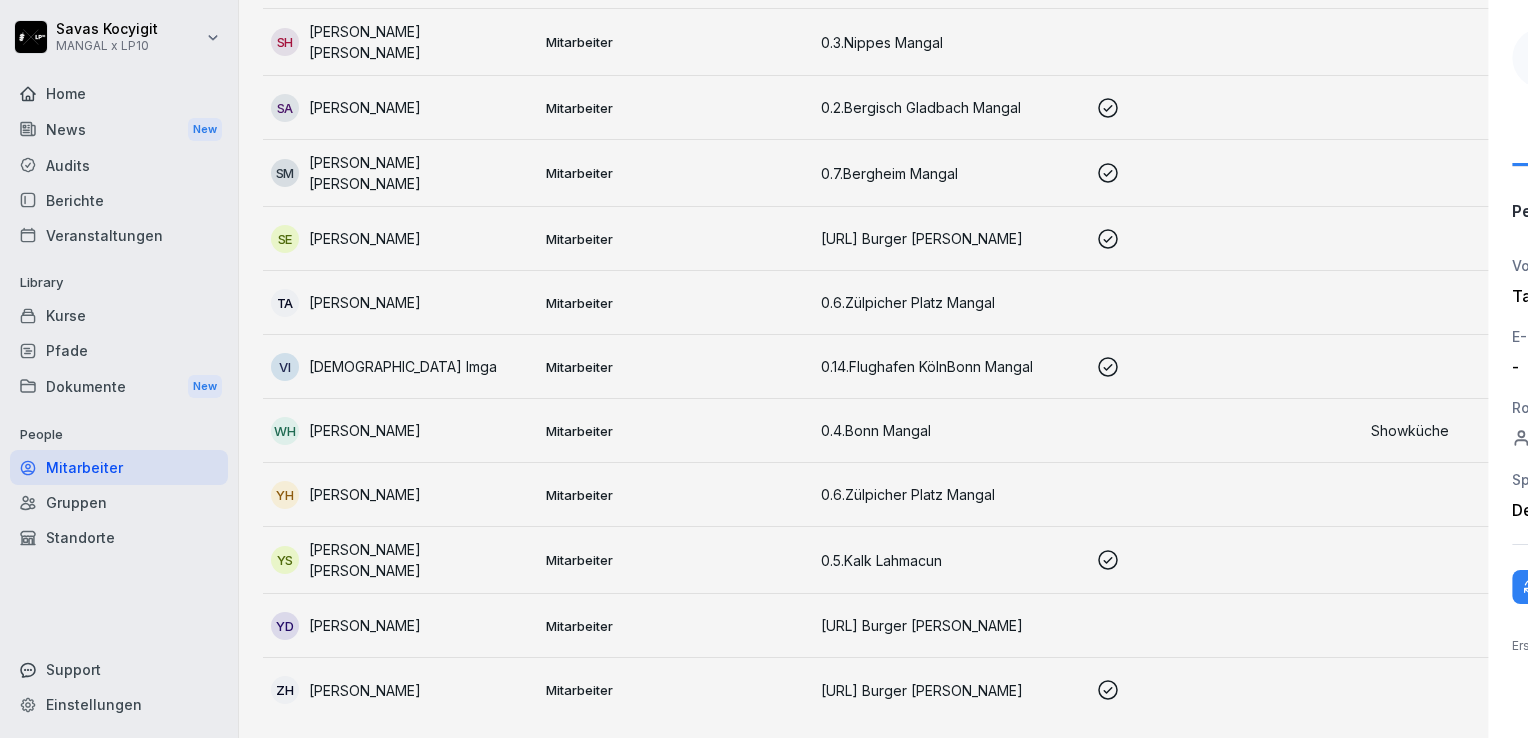 scroll, scrollTop: 4716, scrollLeft: 0, axis: vertical 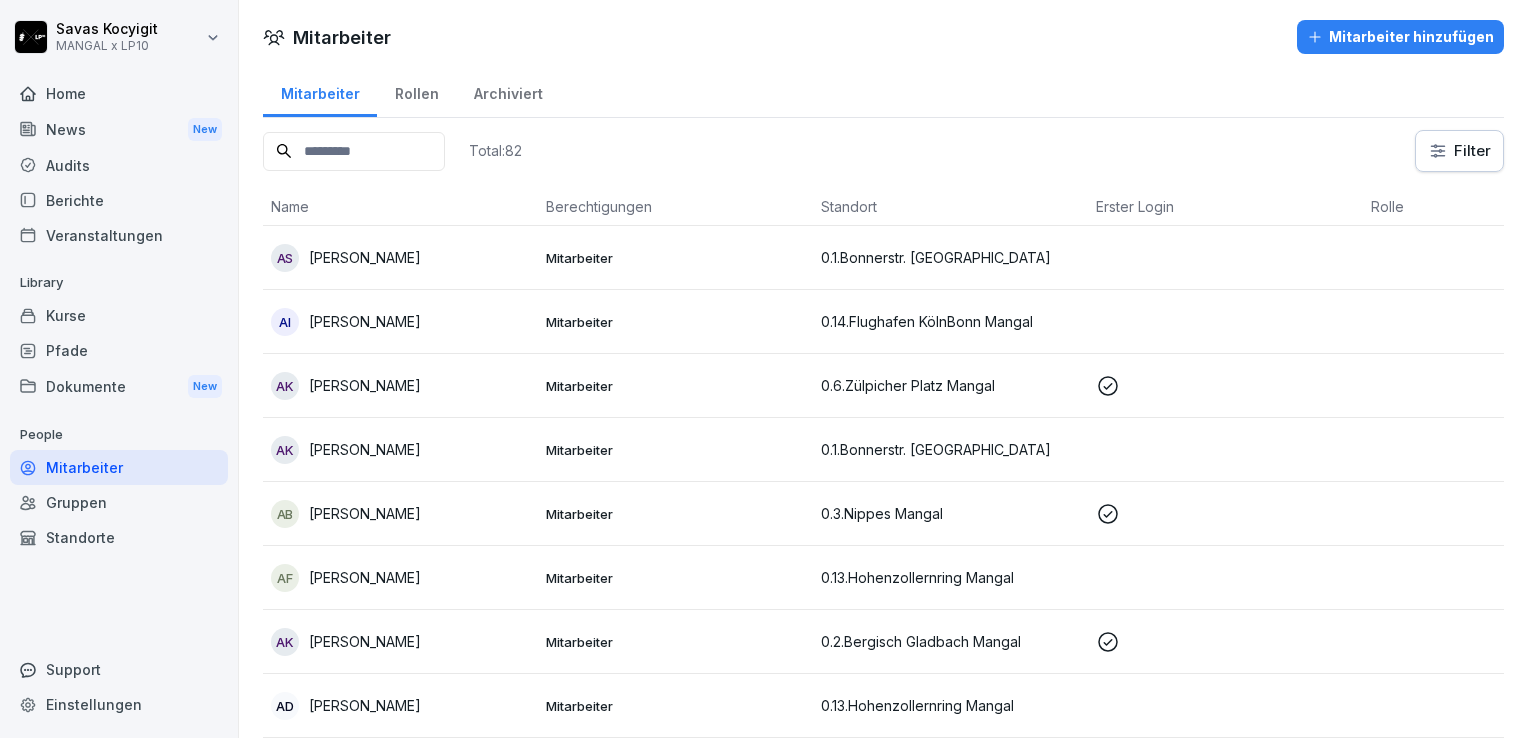 click at bounding box center [354, 151] 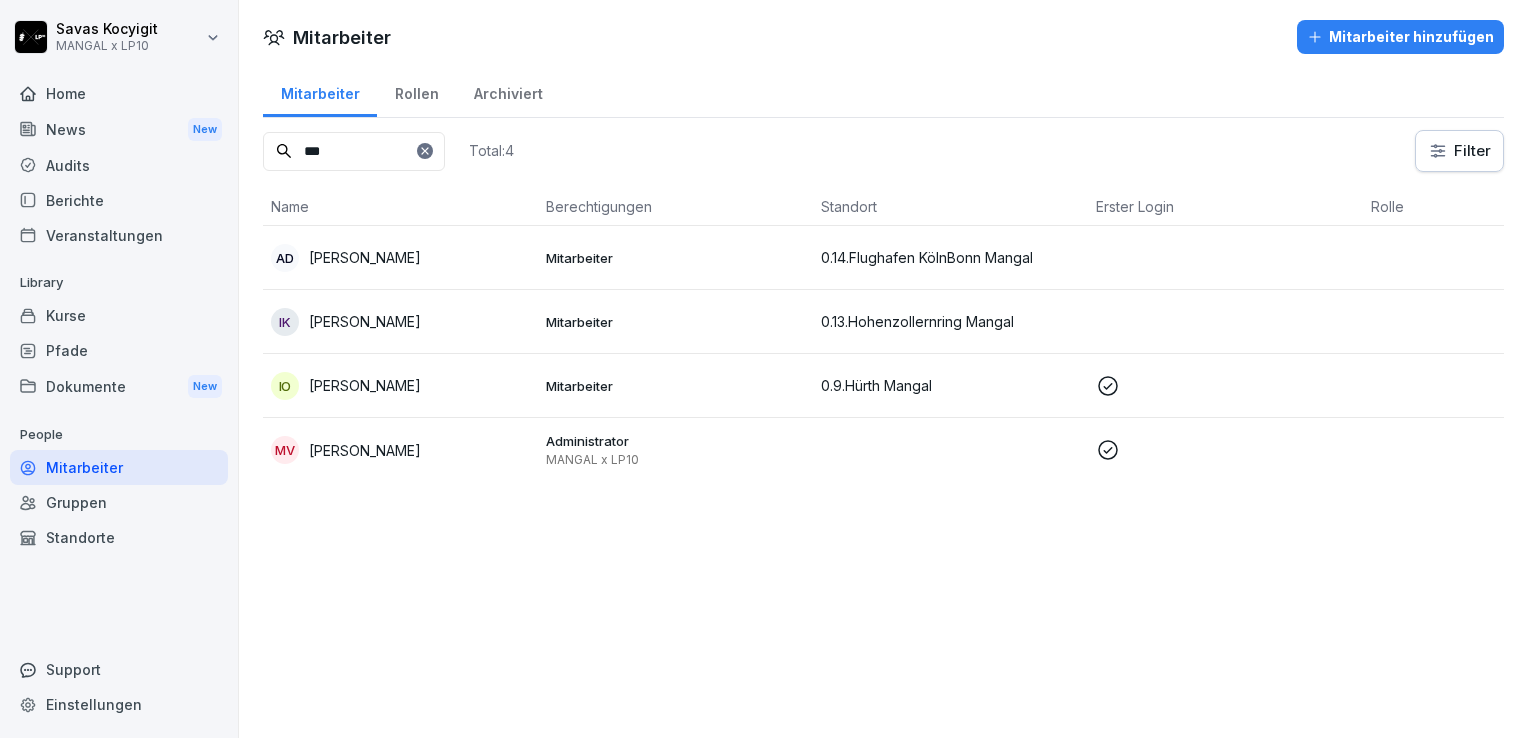 type on "***" 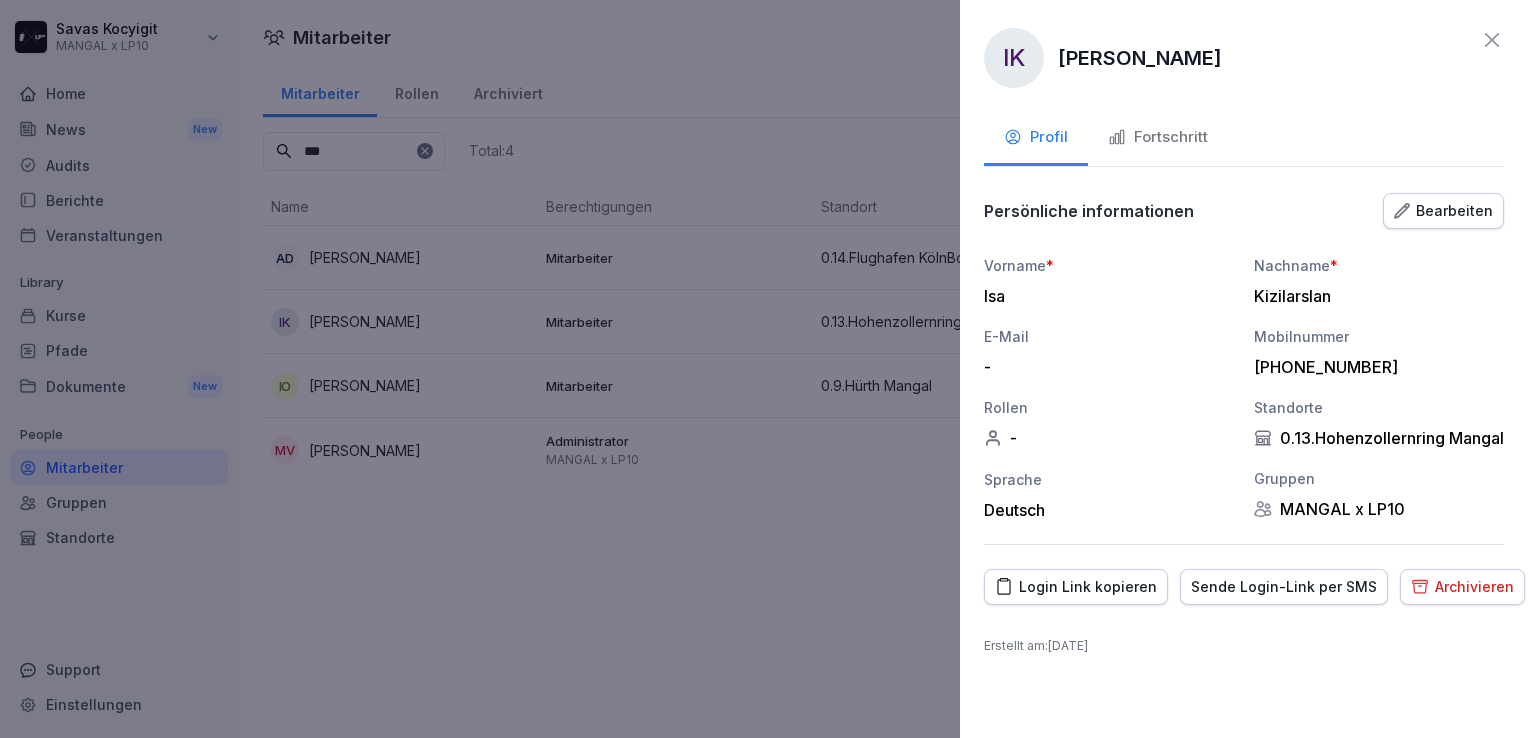 click on "Archivieren" at bounding box center [1462, 587] 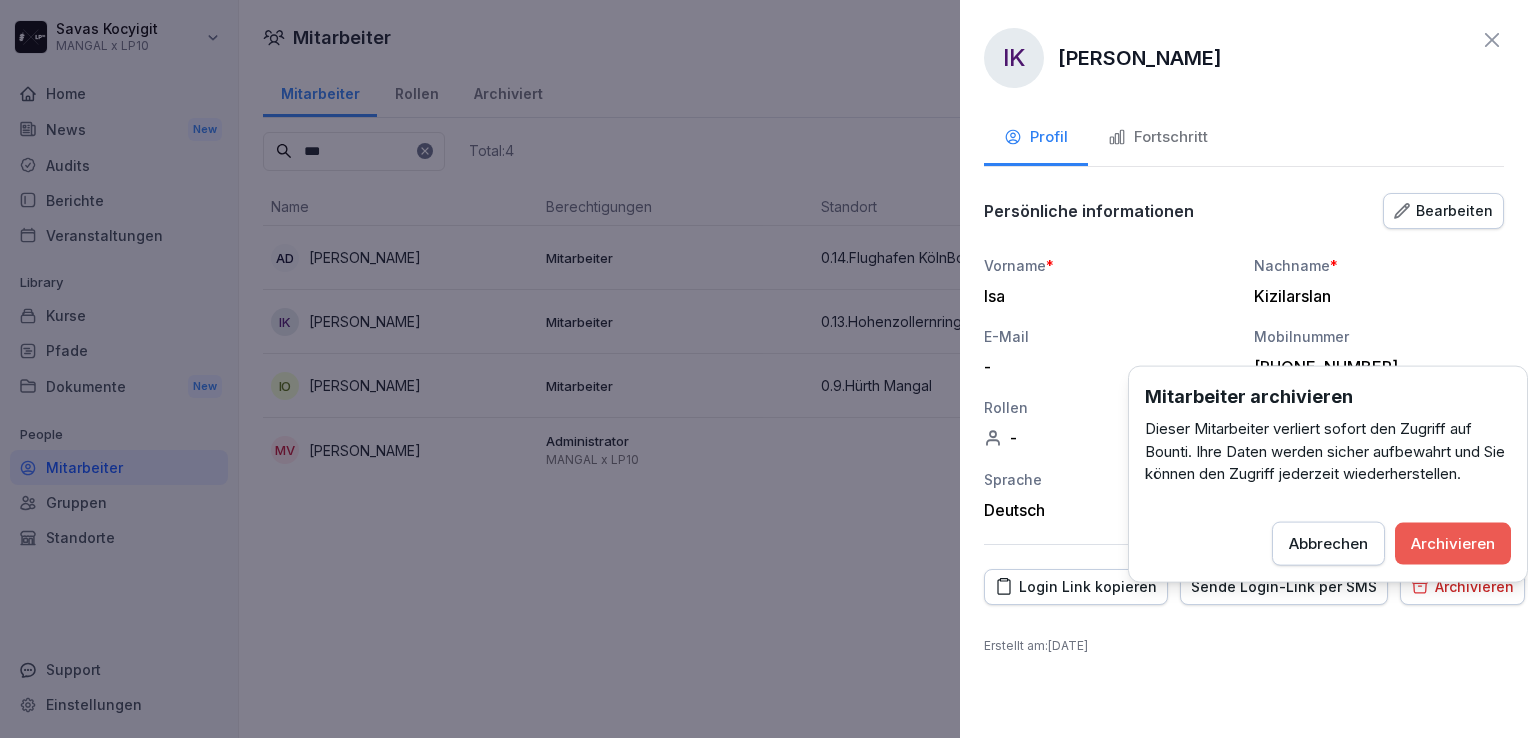 click on "Archivieren" at bounding box center (1453, 543) 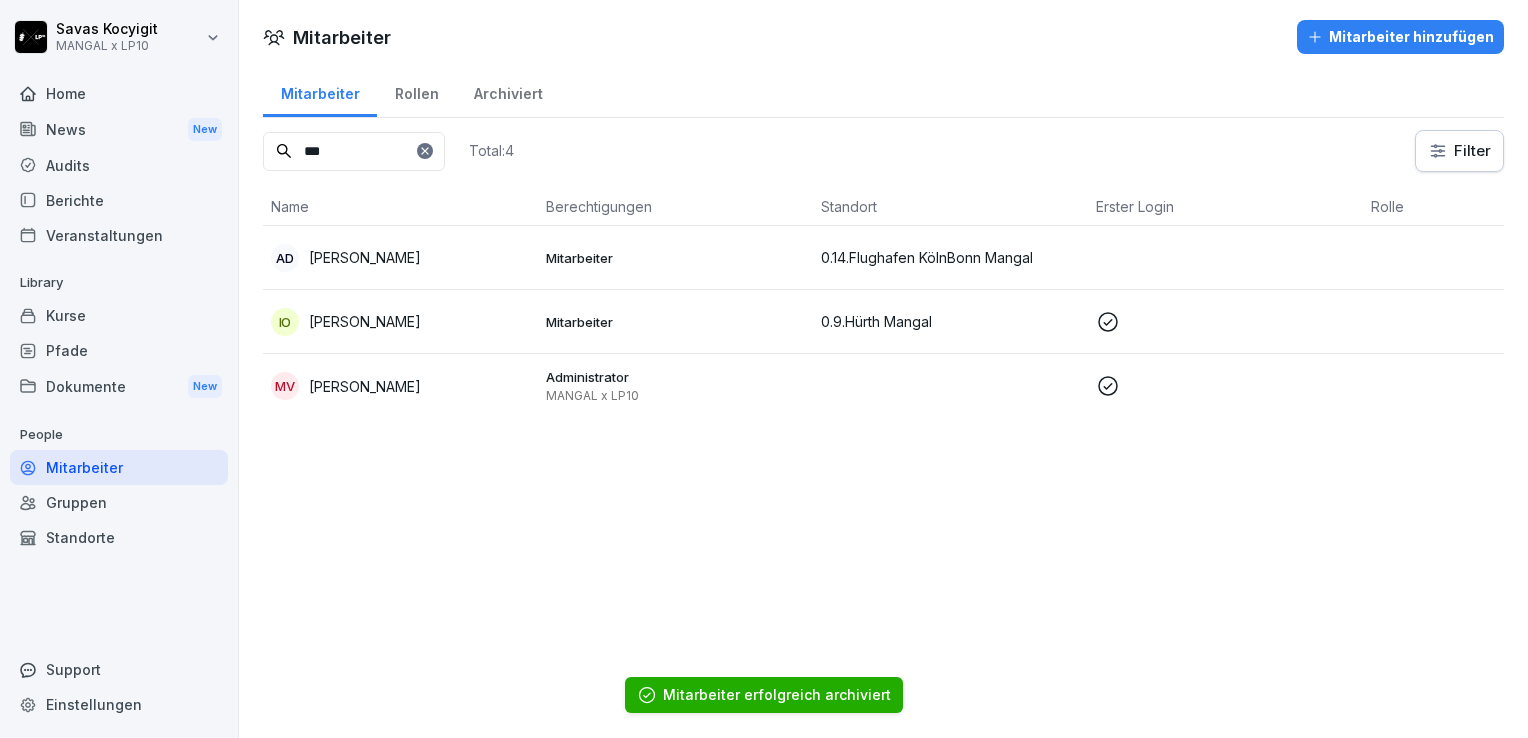 click on "Mitarbeiter Mitarbeiter hinzufügen Mitarbeiter Rollen Archiviert *** Total:  4 Filter Name Berechtigungen Standort Erster Login Rolle AD Alisan Dogan Mitarbeiter 0.14.Flughafen KölnBonn Mangal IO Isa Oguz Mitarbeiter 0.9.Hürth Mangal MV Mithu Visaiyakumar Administrator MANGAL x LP10" at bounding box center (883, 369) 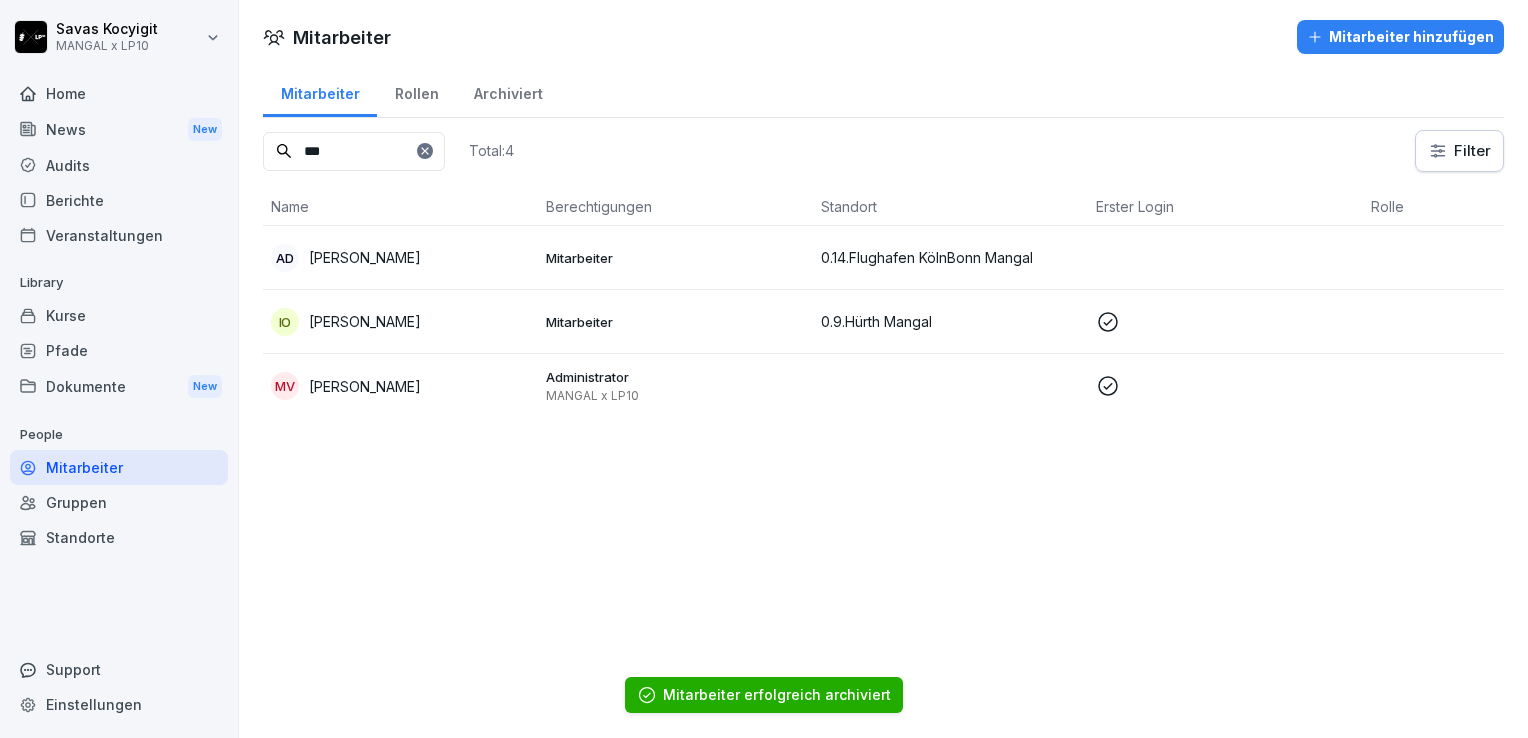 click 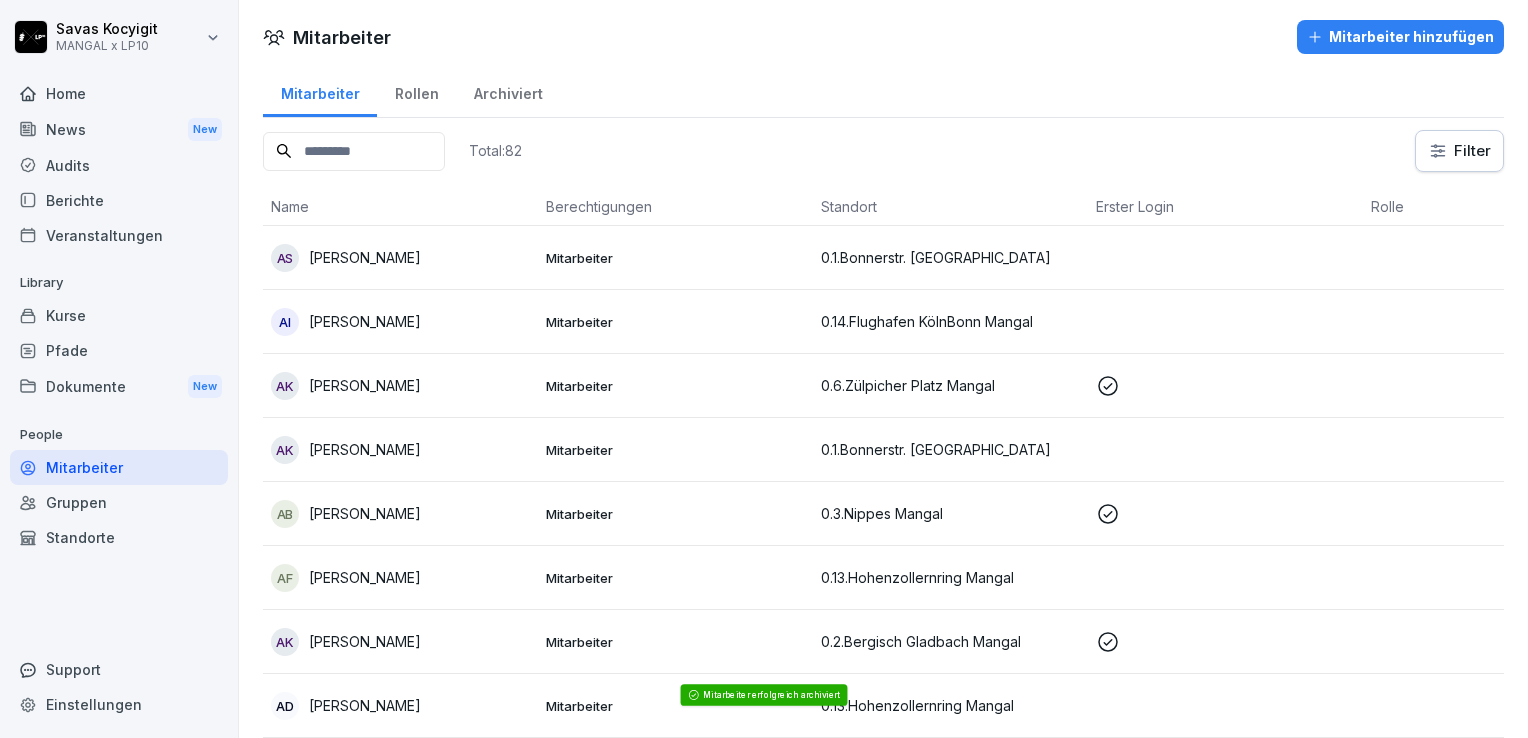 click on "Rollen" at bounding box center (416, 91) 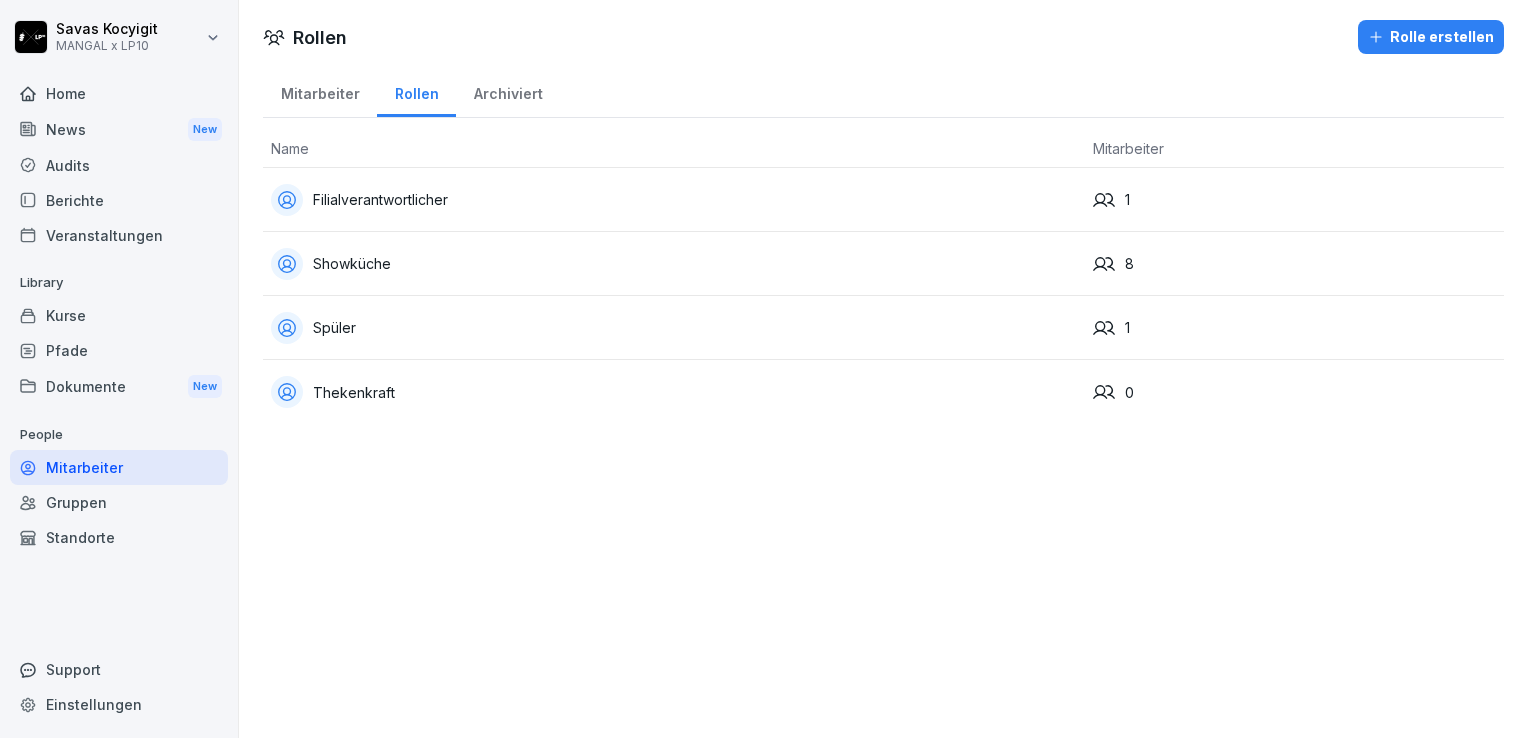 click on "Mitarbeiter" at bounding box center [320, 91] 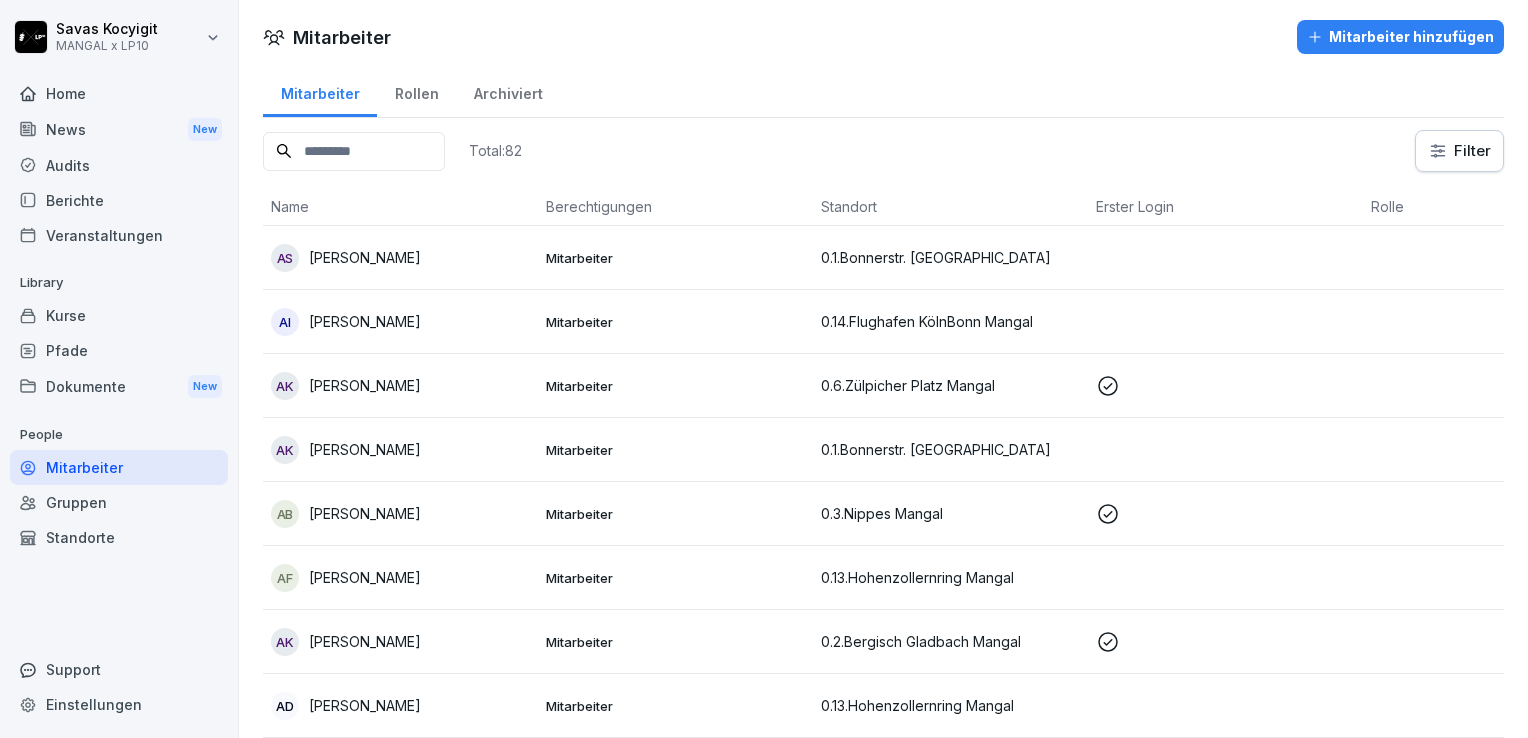 click on "Rollen" at bounding box center [416, 91] 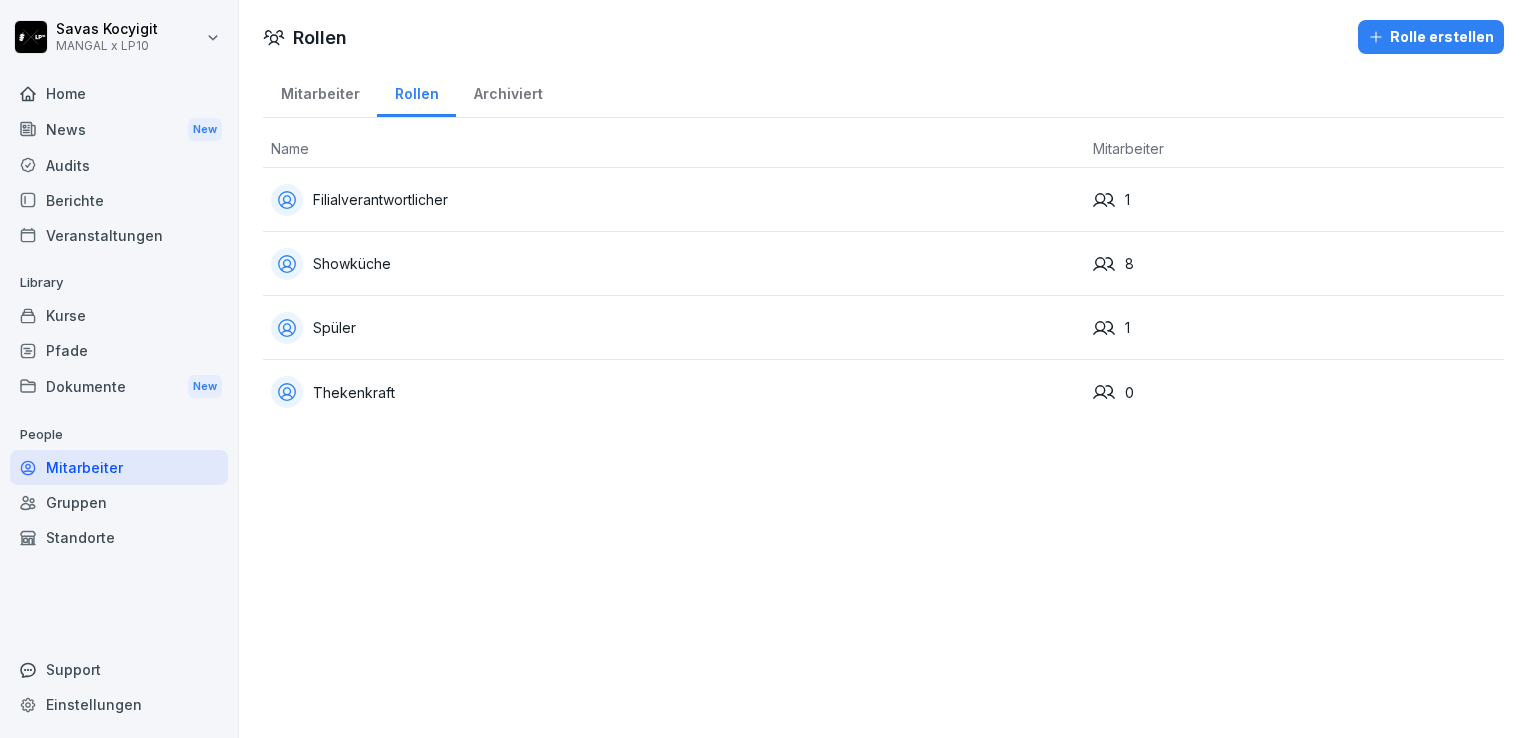 click on "Mitarbeiter" at bounding box center (320, 91) 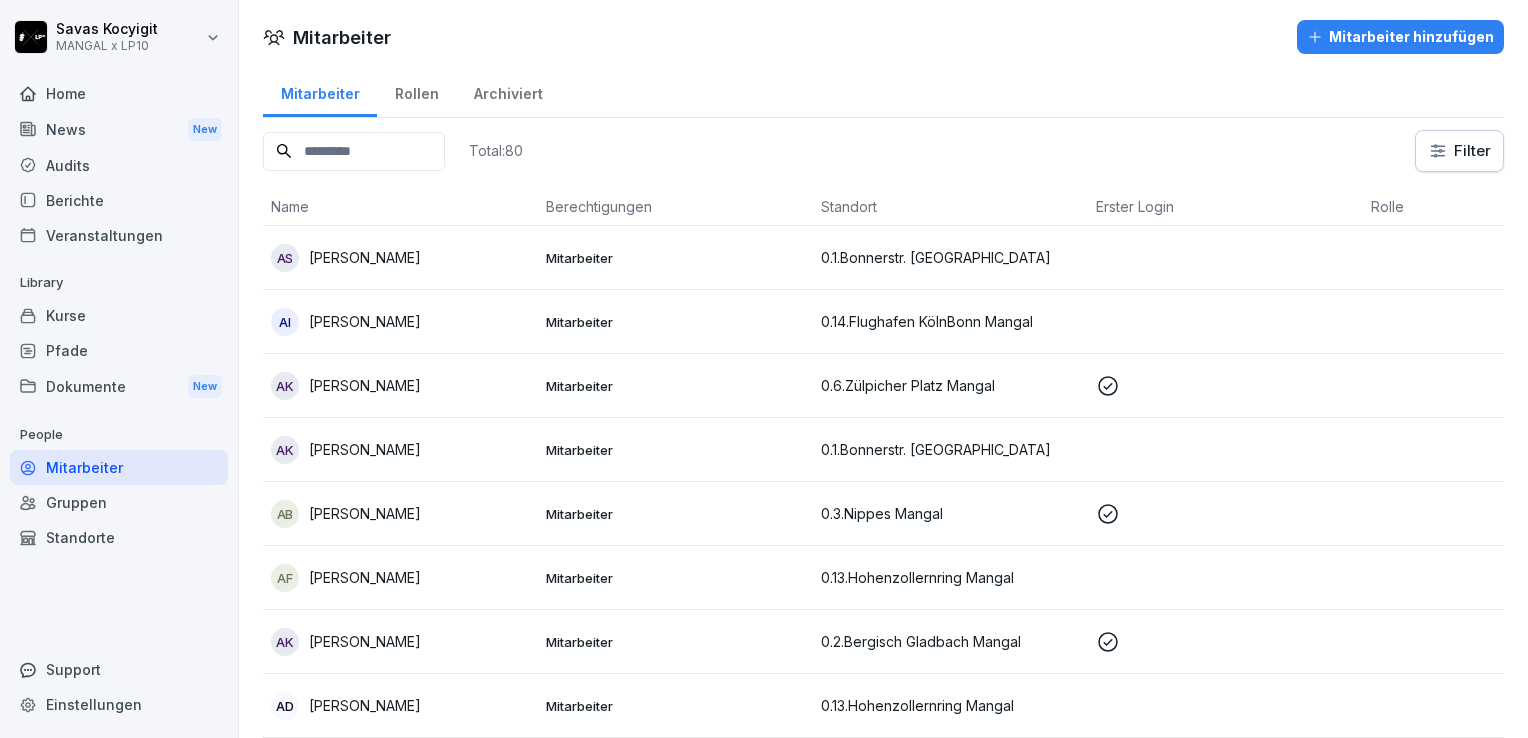 click at bounding box center [354, 151] 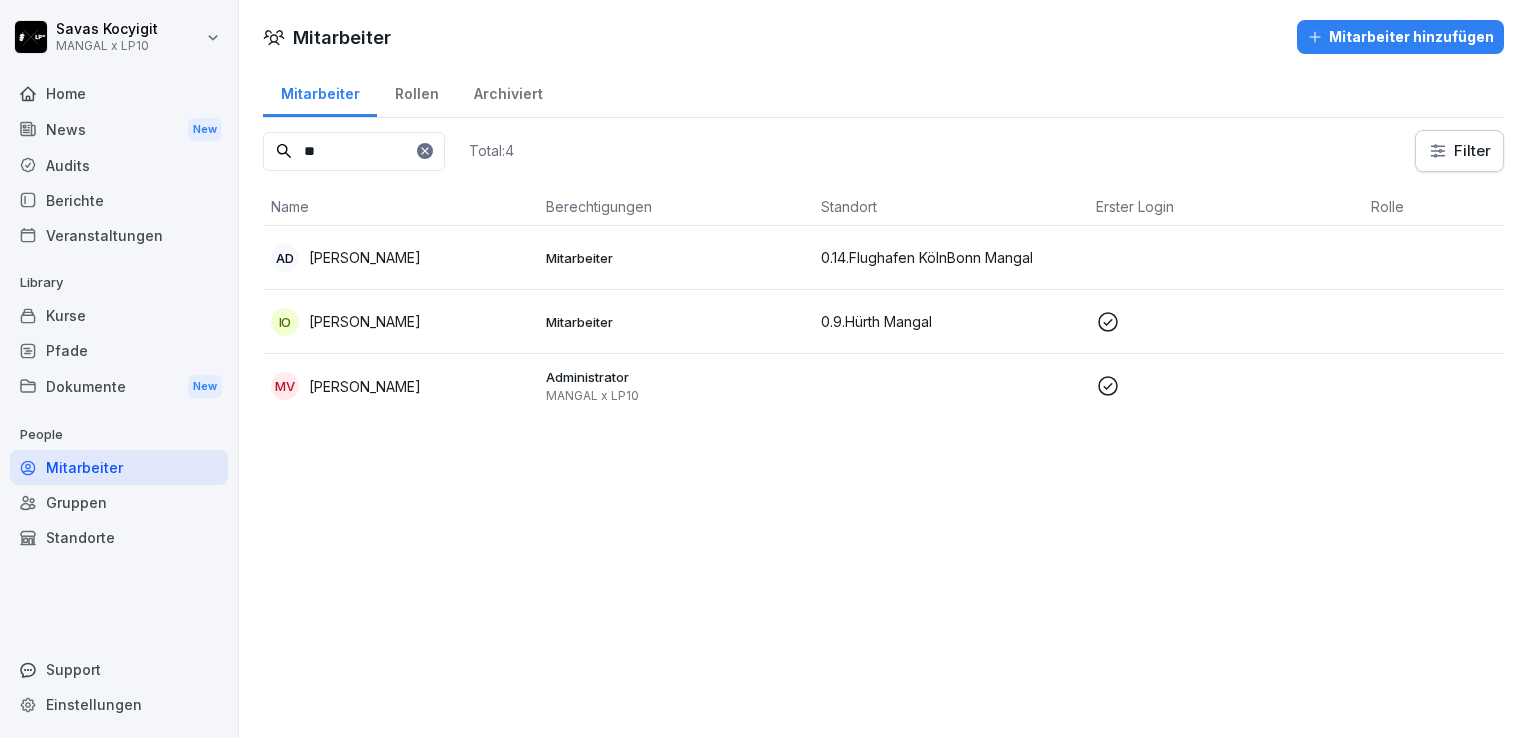 type on "*" 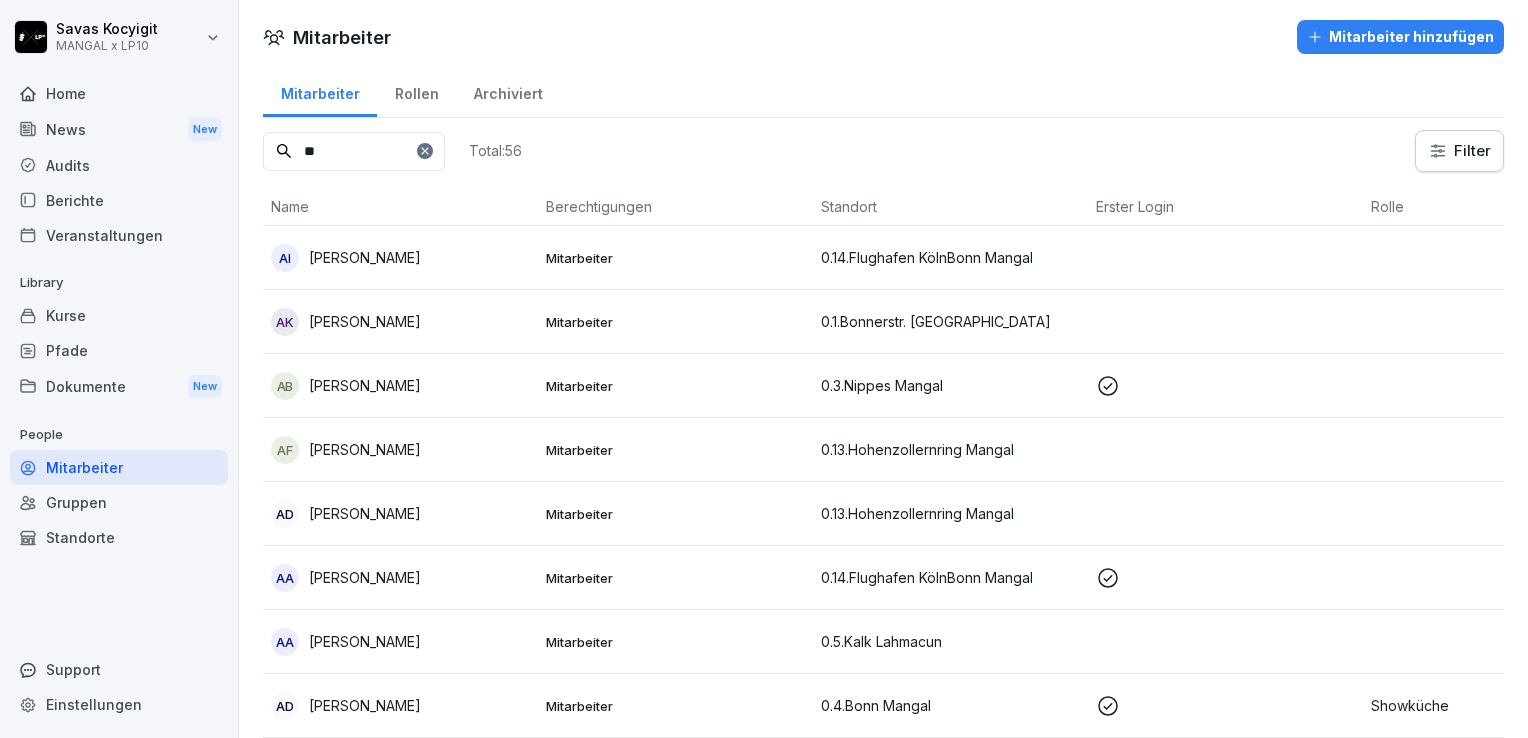 type on "***" 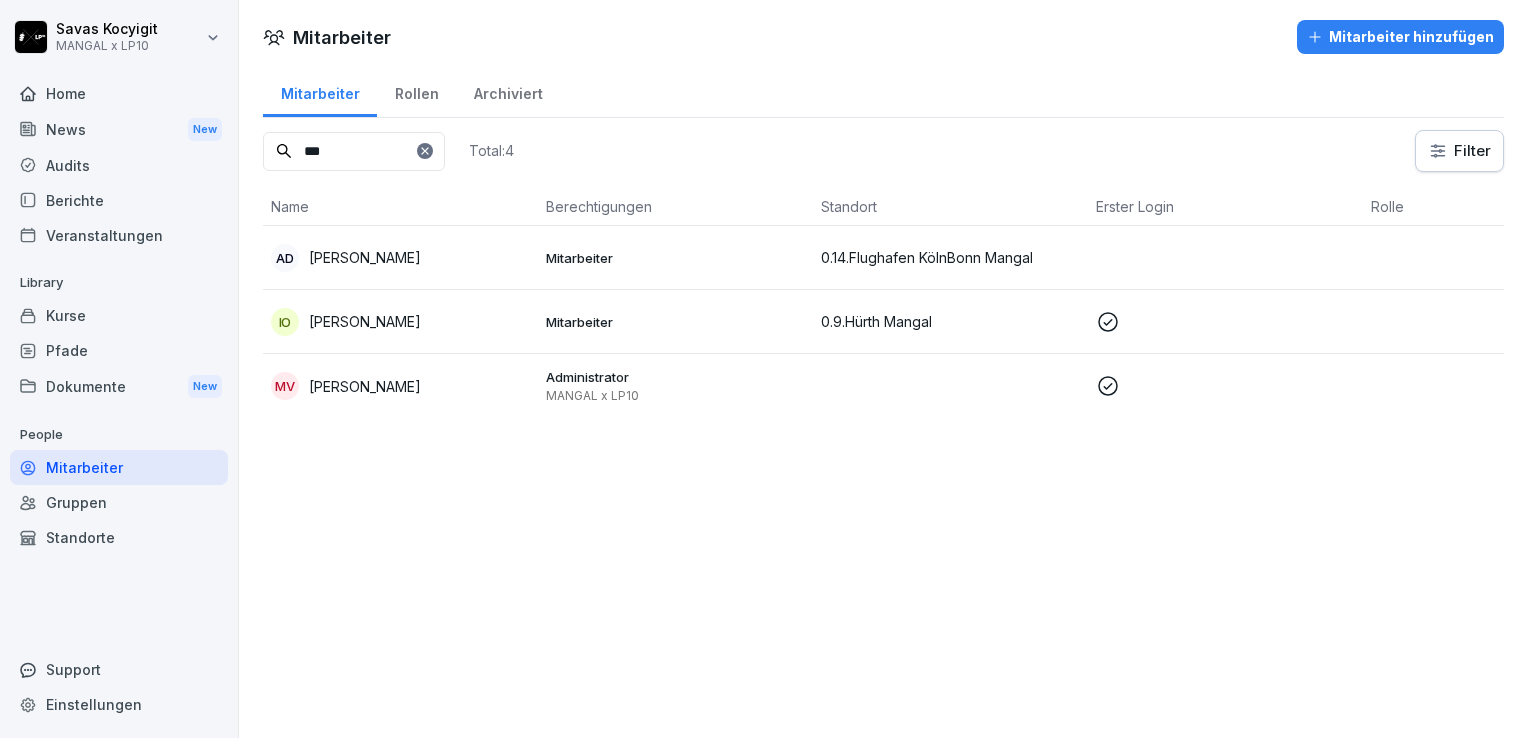 click on "***" at bounding box center [354, 151] 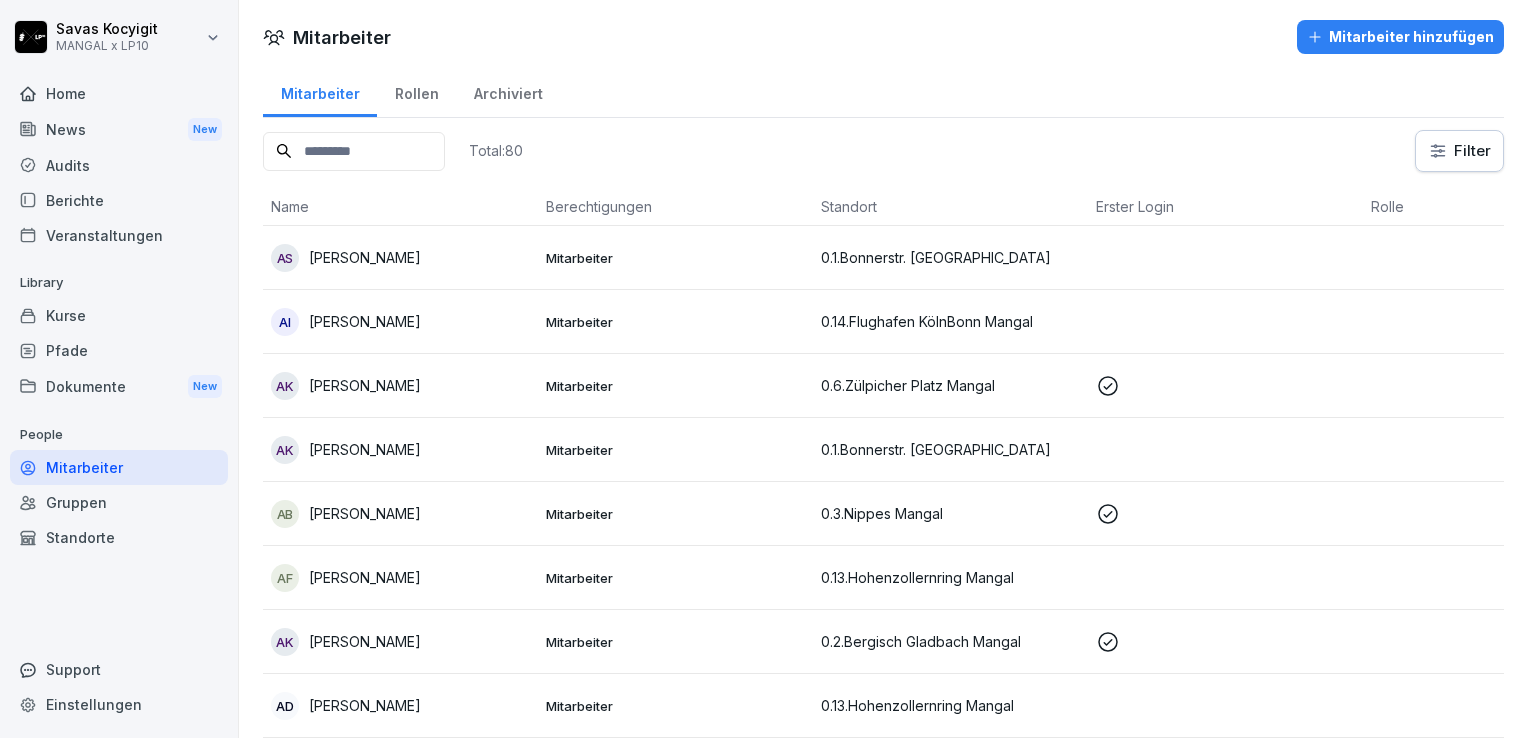 click on "Standorte" at bounding box center (119, 537) 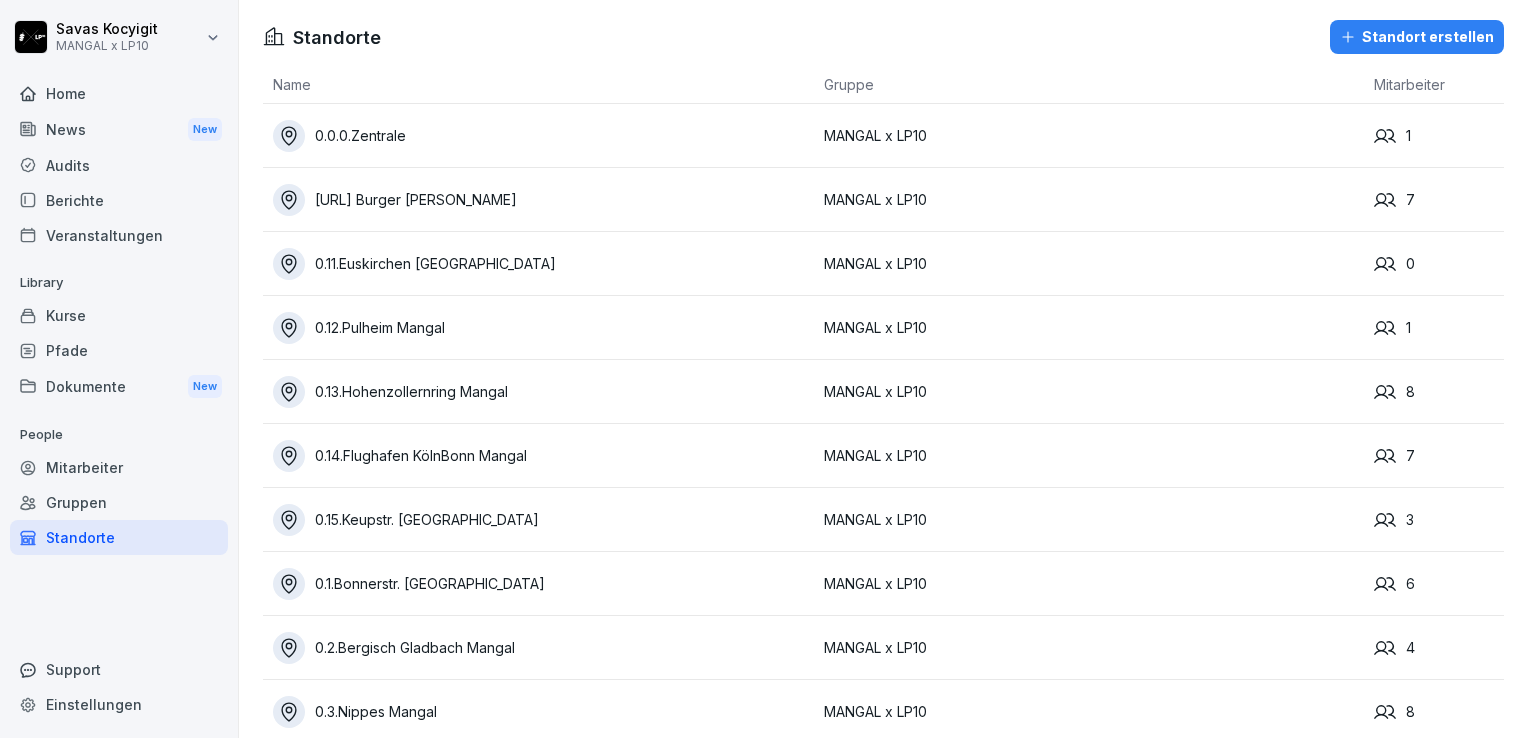 click on "Pfade" at bounding box center [119, 350] 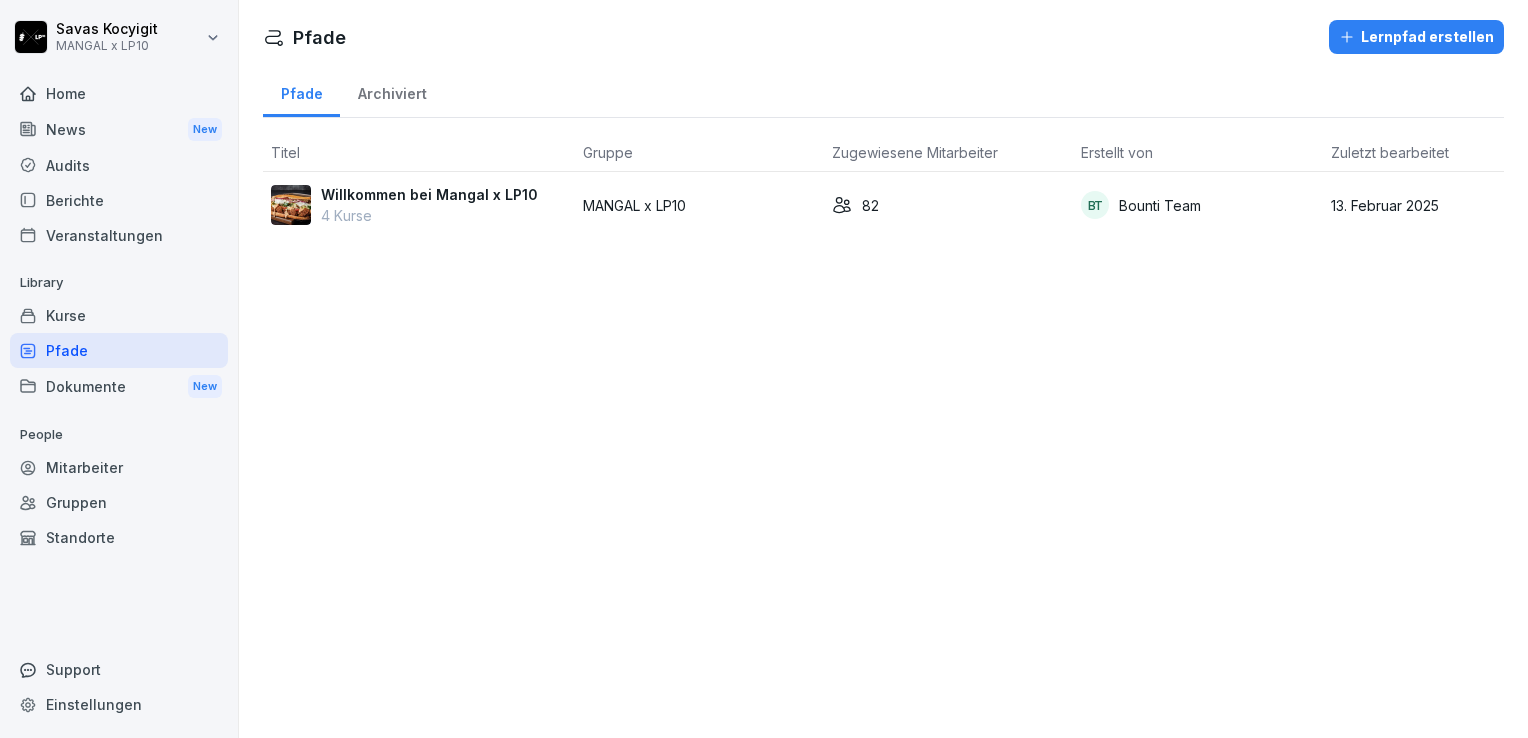 click on "Willkommen bei Mangal x LP10 4 Kurse" at bounding box center [419, 205] 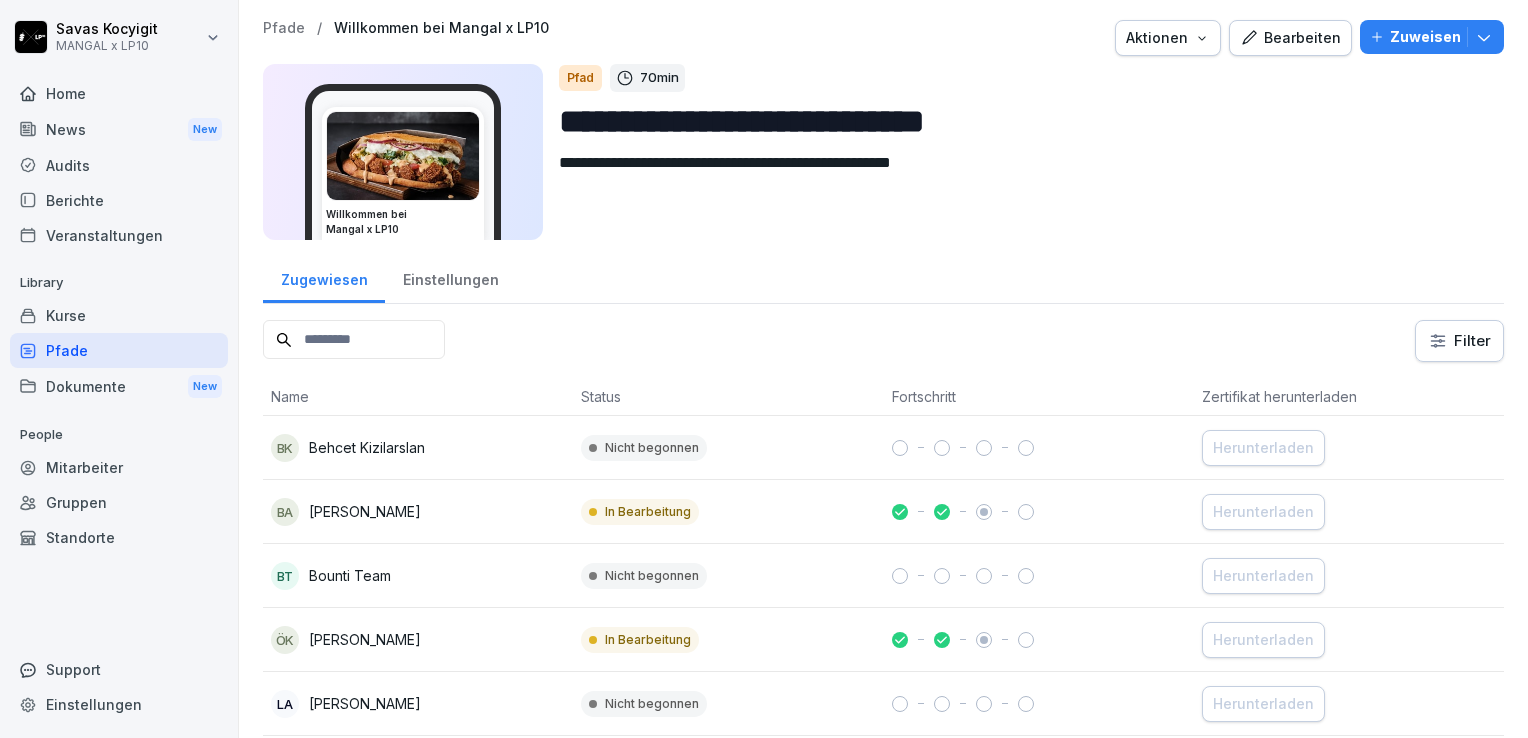 scroll, scrollTop: 0, scrollLeft: 0, axis: both 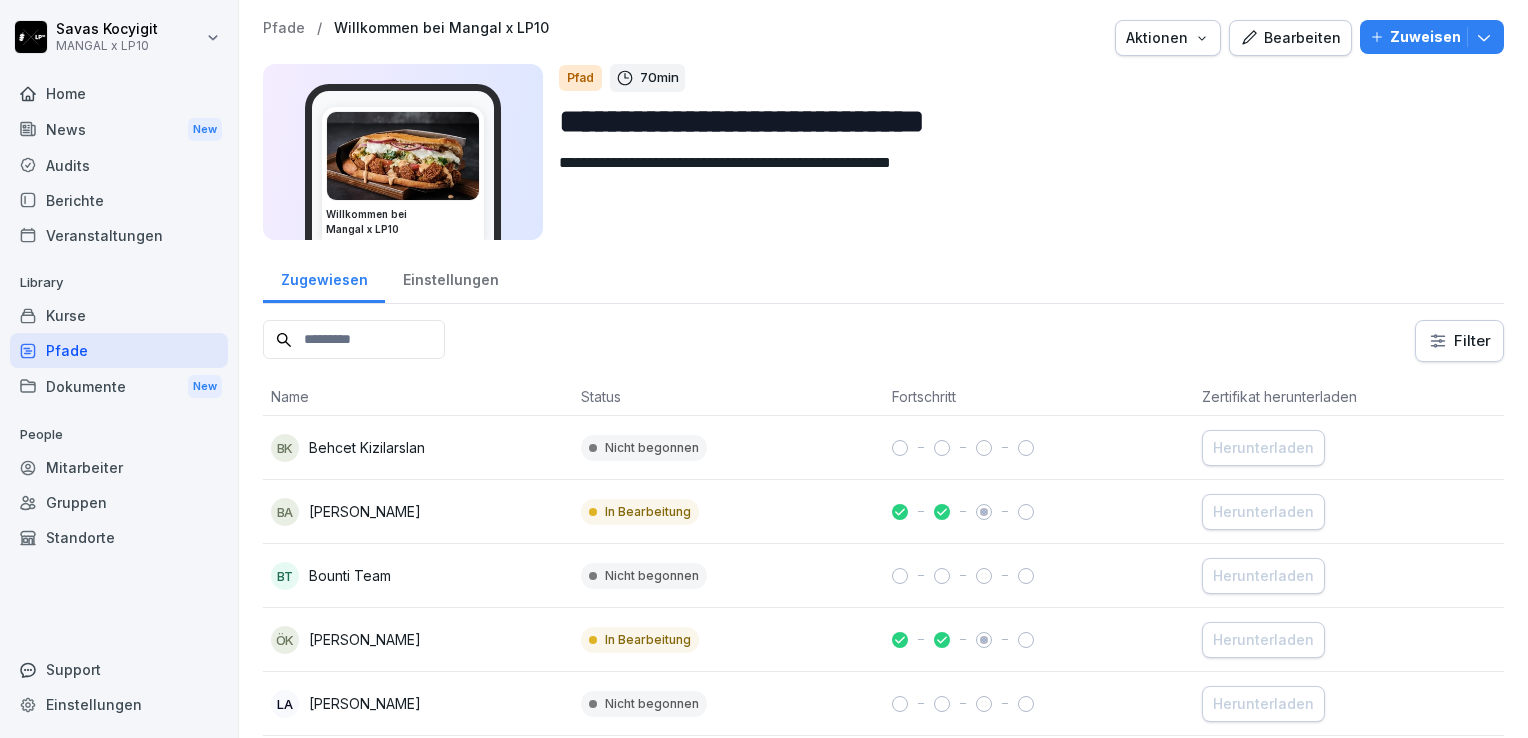 click on "Pfade" at bounding box center (119, 350) 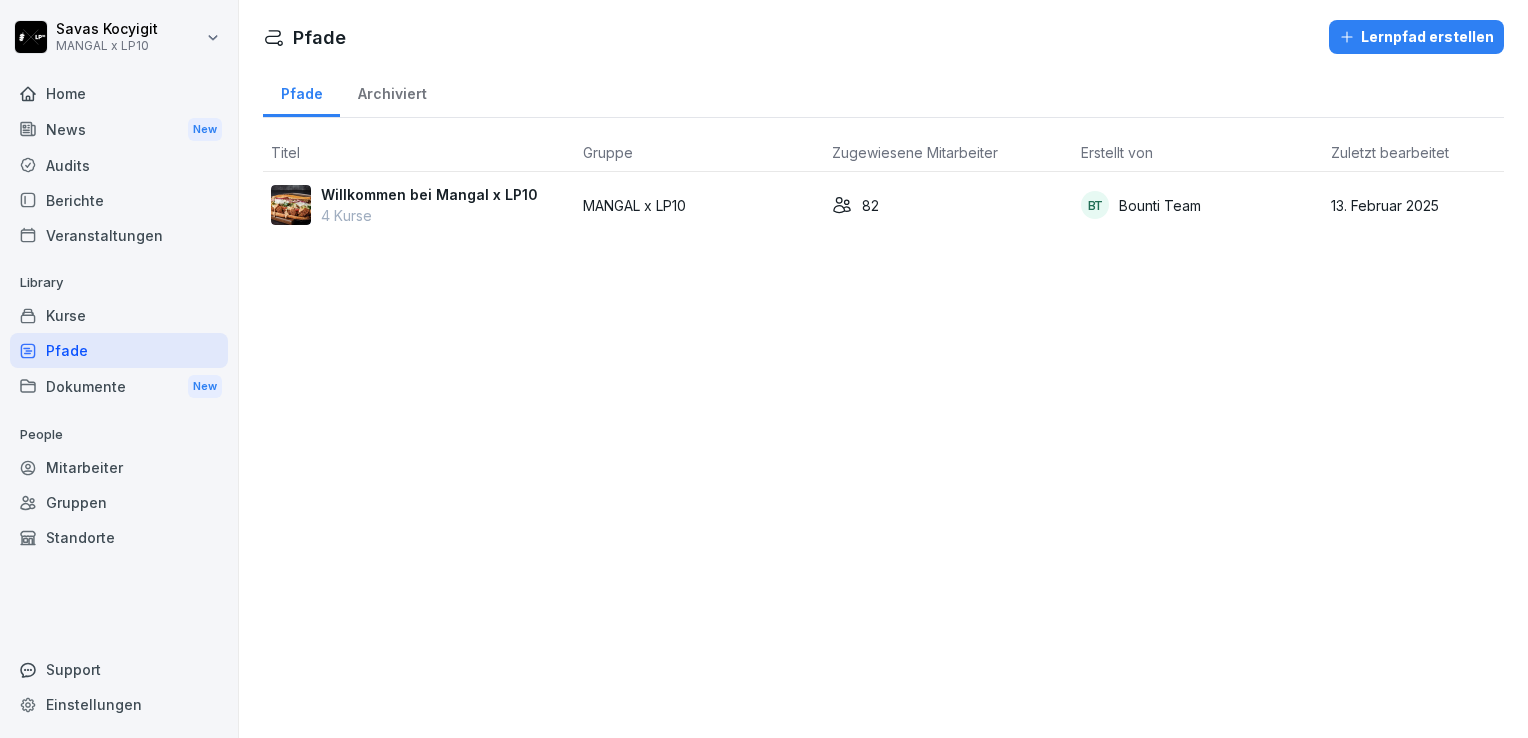 click on "Pfade" at bounding box center (119, 350) 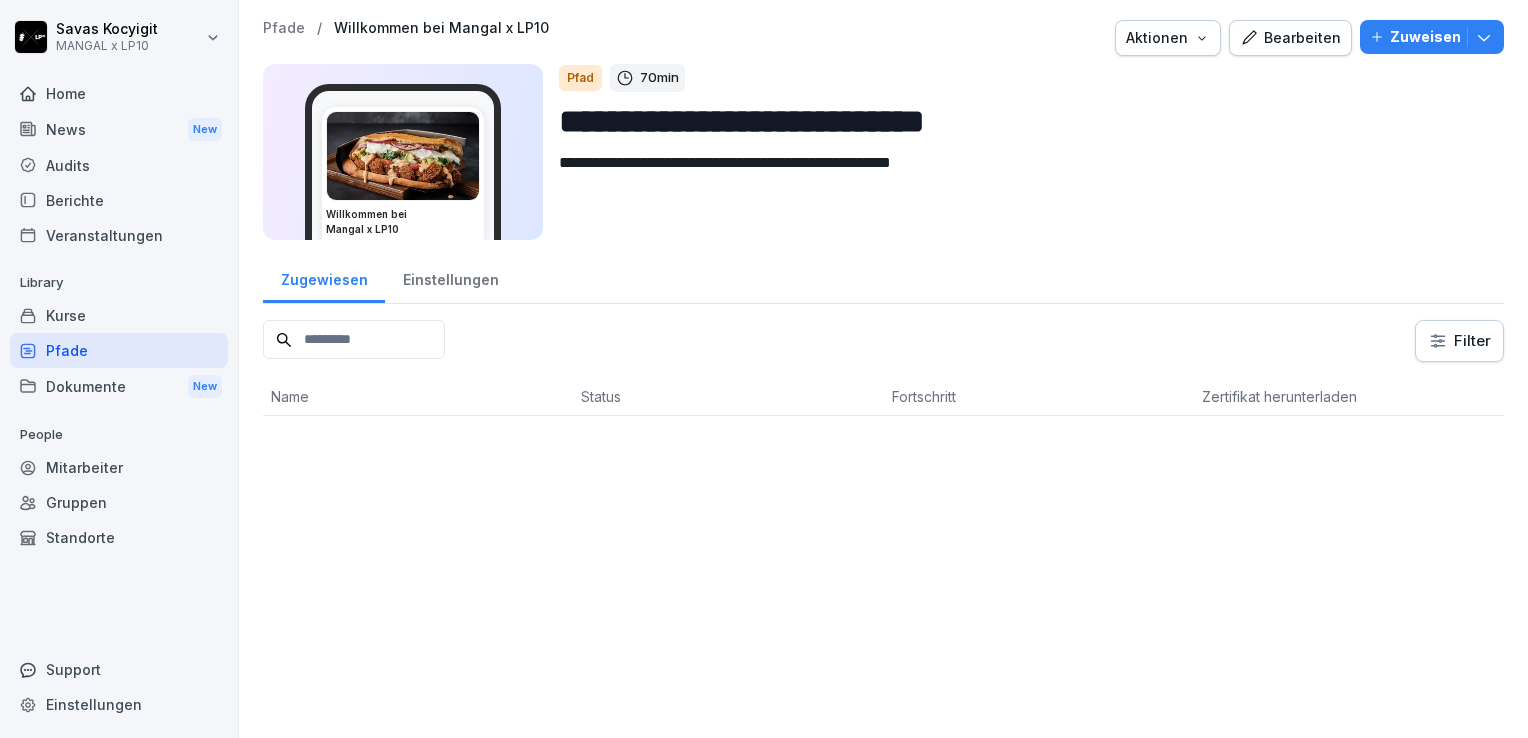 scroll, scrollTop: 0, scrollLeft: 0, axis: both 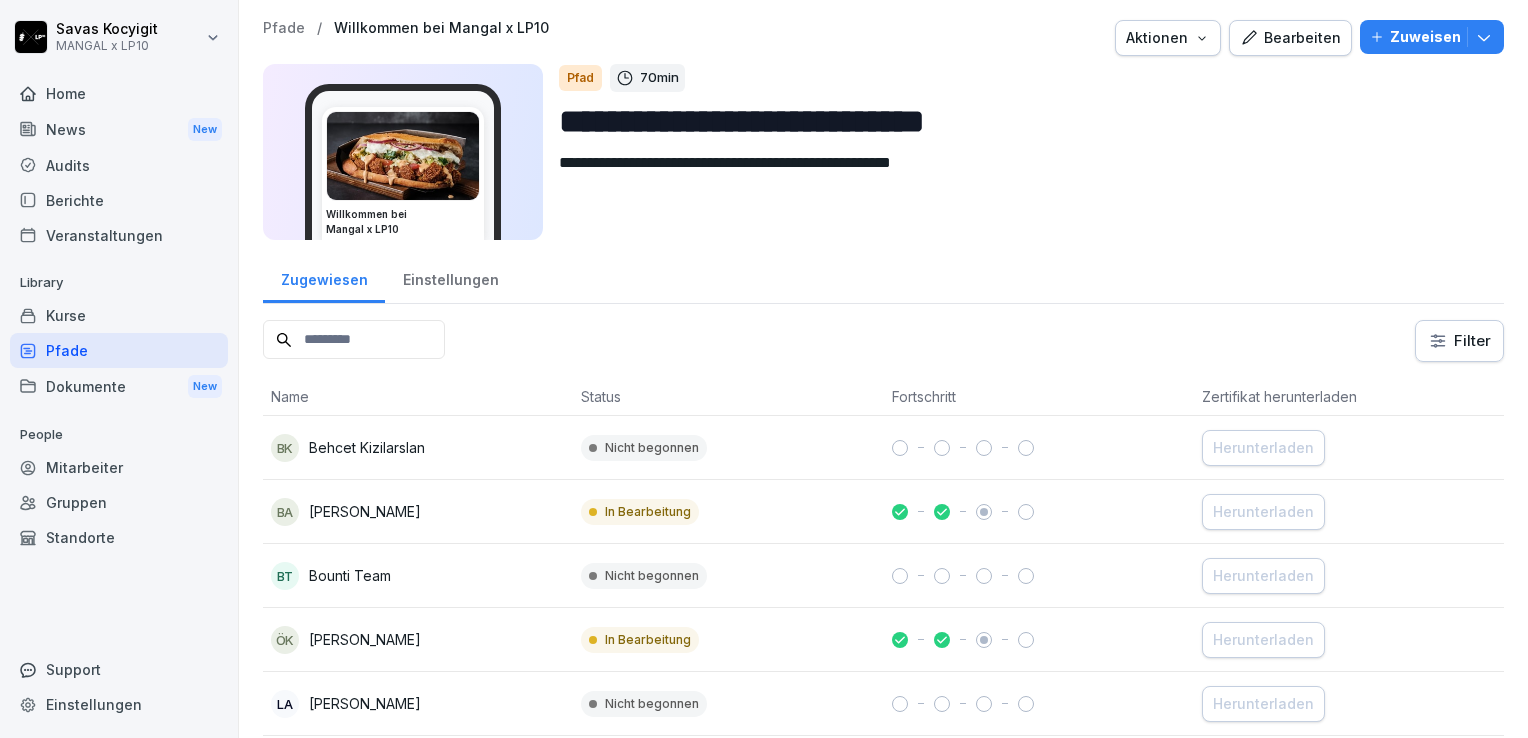 click 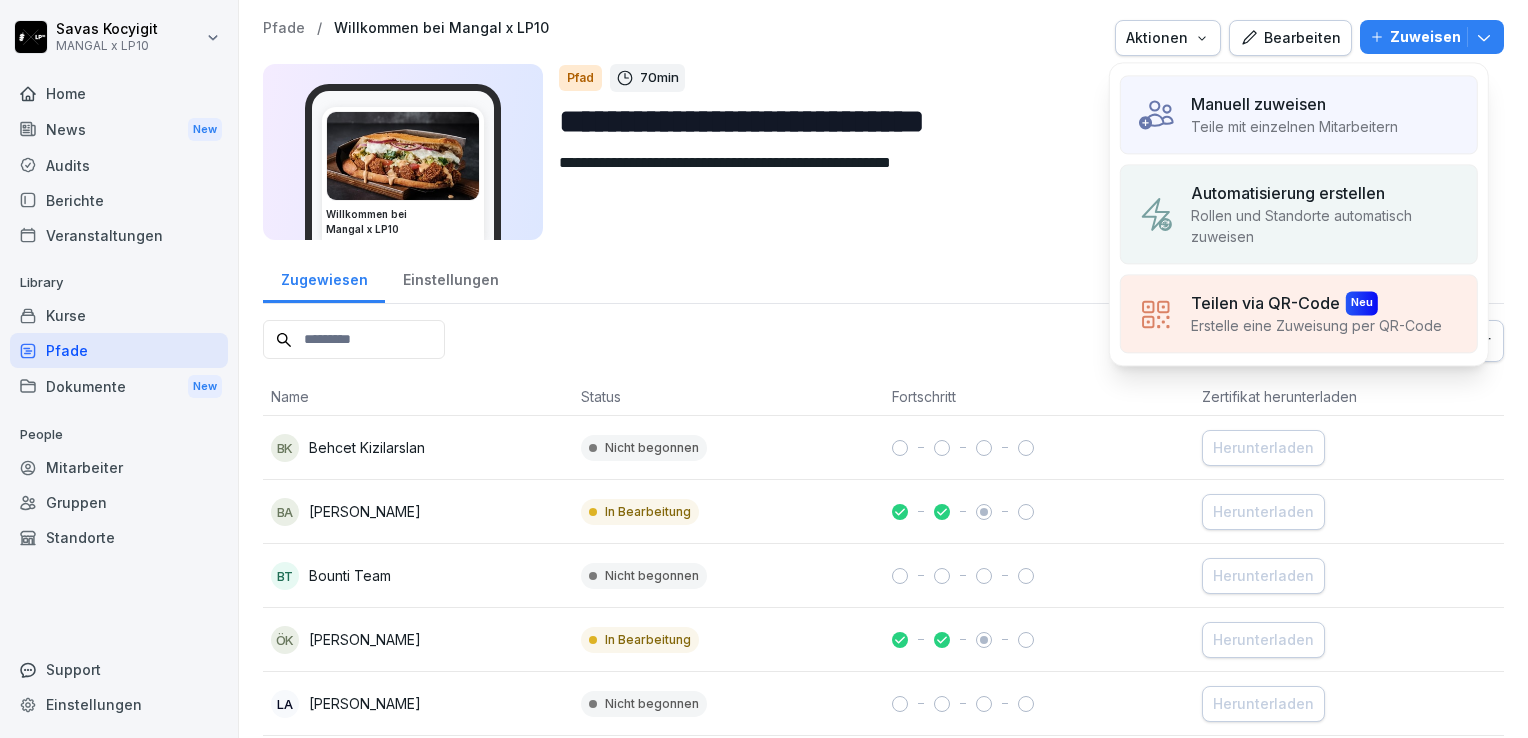 click on "Teile mit einzelnen Mitarbeitern" at bounding box center [1294, 126] 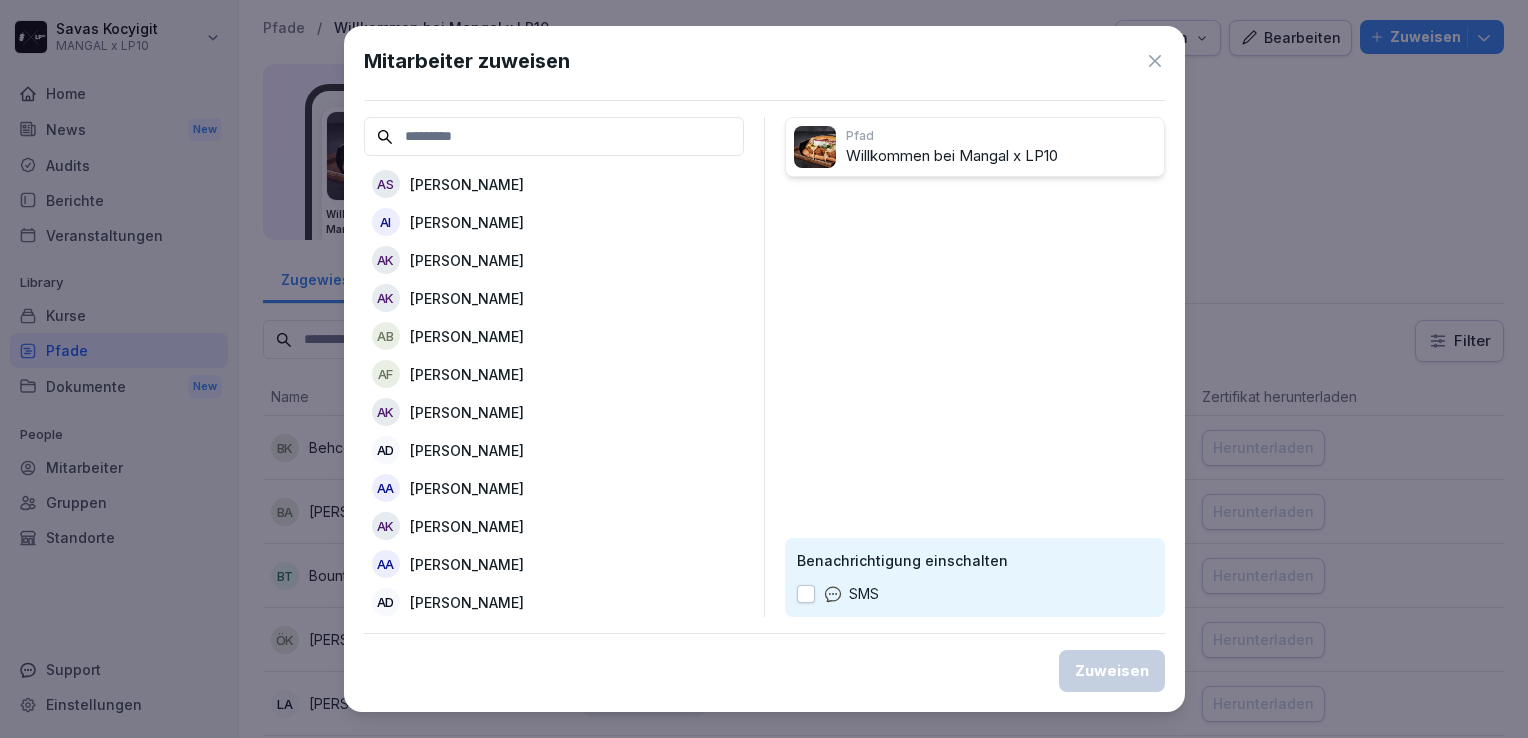 drag, startPoint x: 1153, startPoint y: 74, endPoint x: 1152, endPoint y: 54, distance: 20.024984 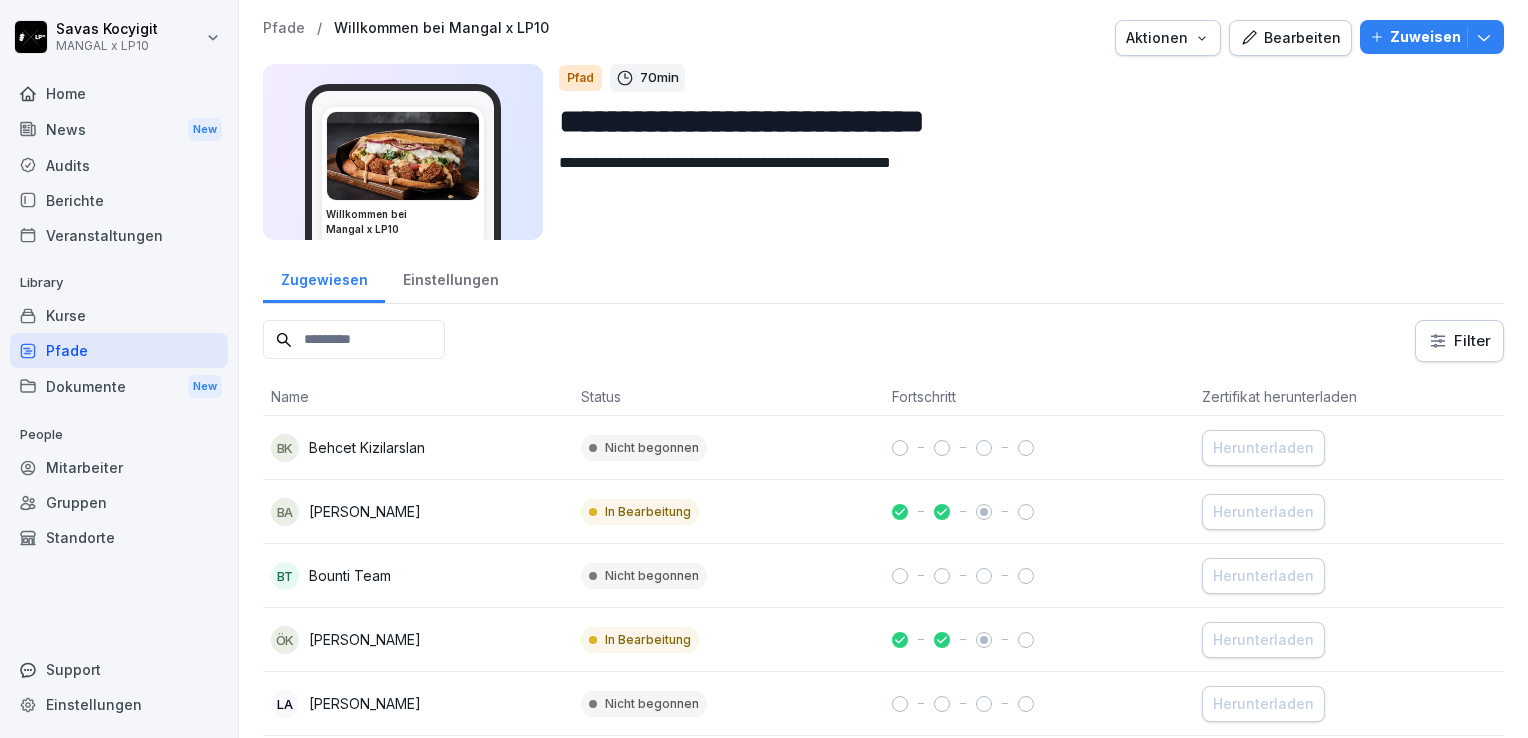 click 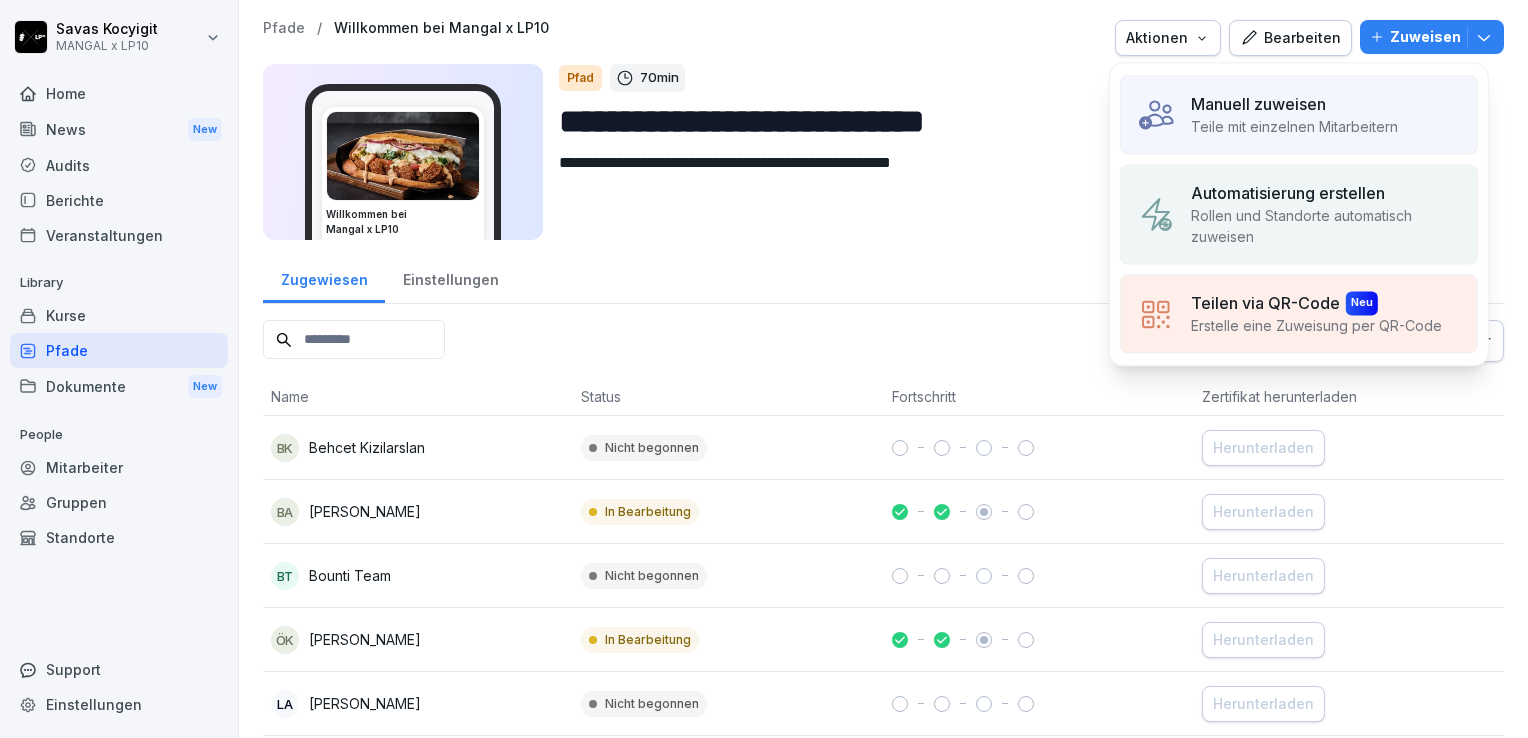 click on "Automatisierung erstellen" at bounding box center [1288, 193] 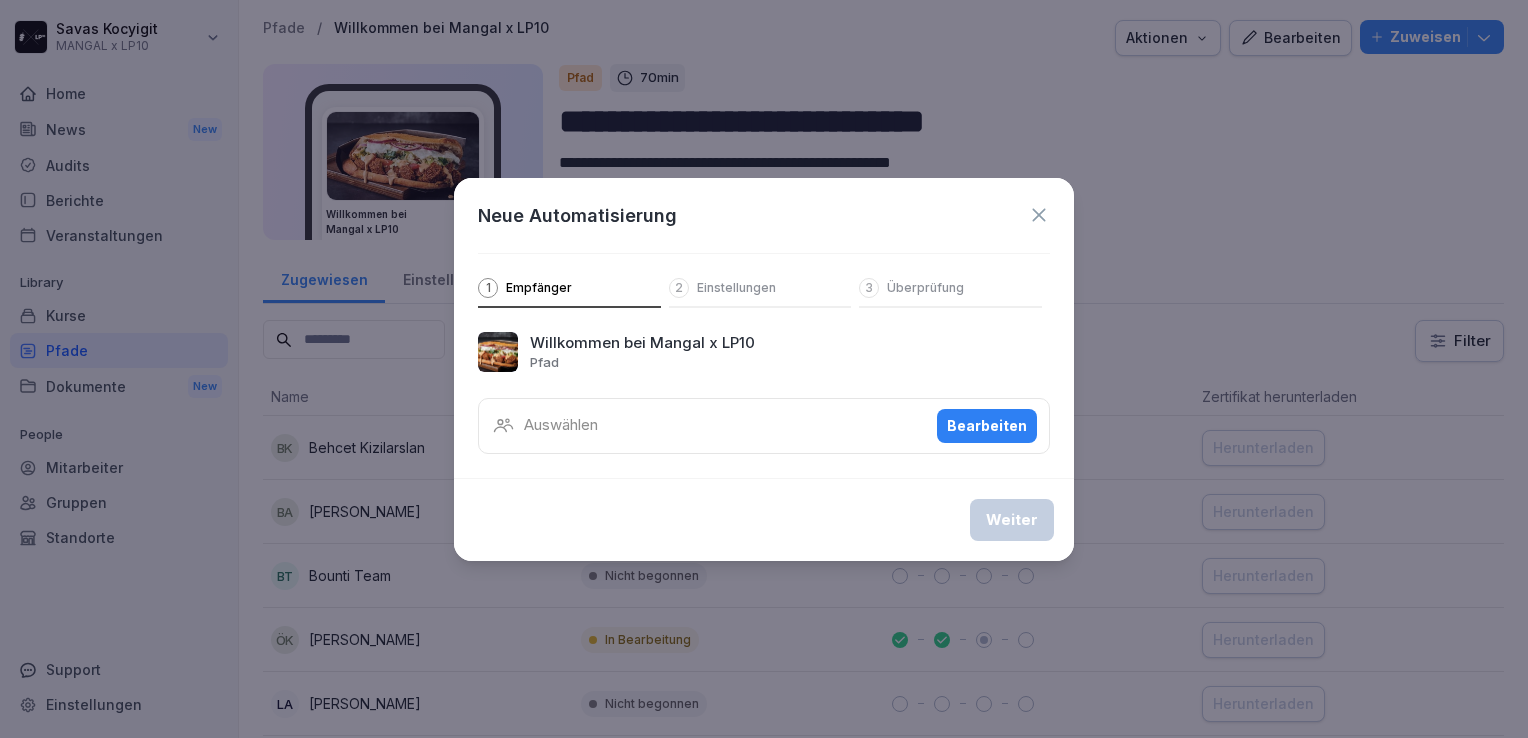 click on "Auswählen" at bounding box center (561, 425) 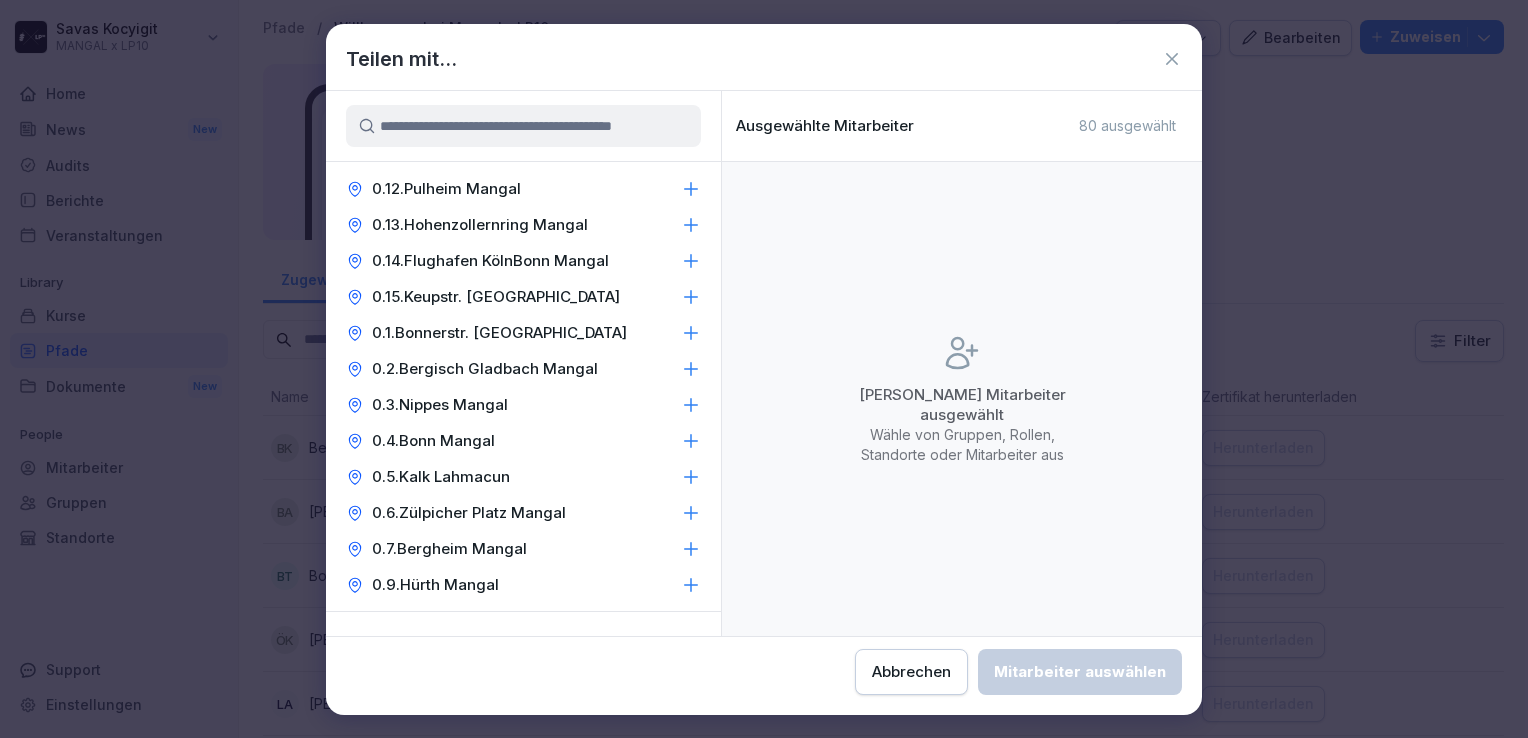 scroll, scrollTop: 296, scrollLeft: 0, axis: vertical 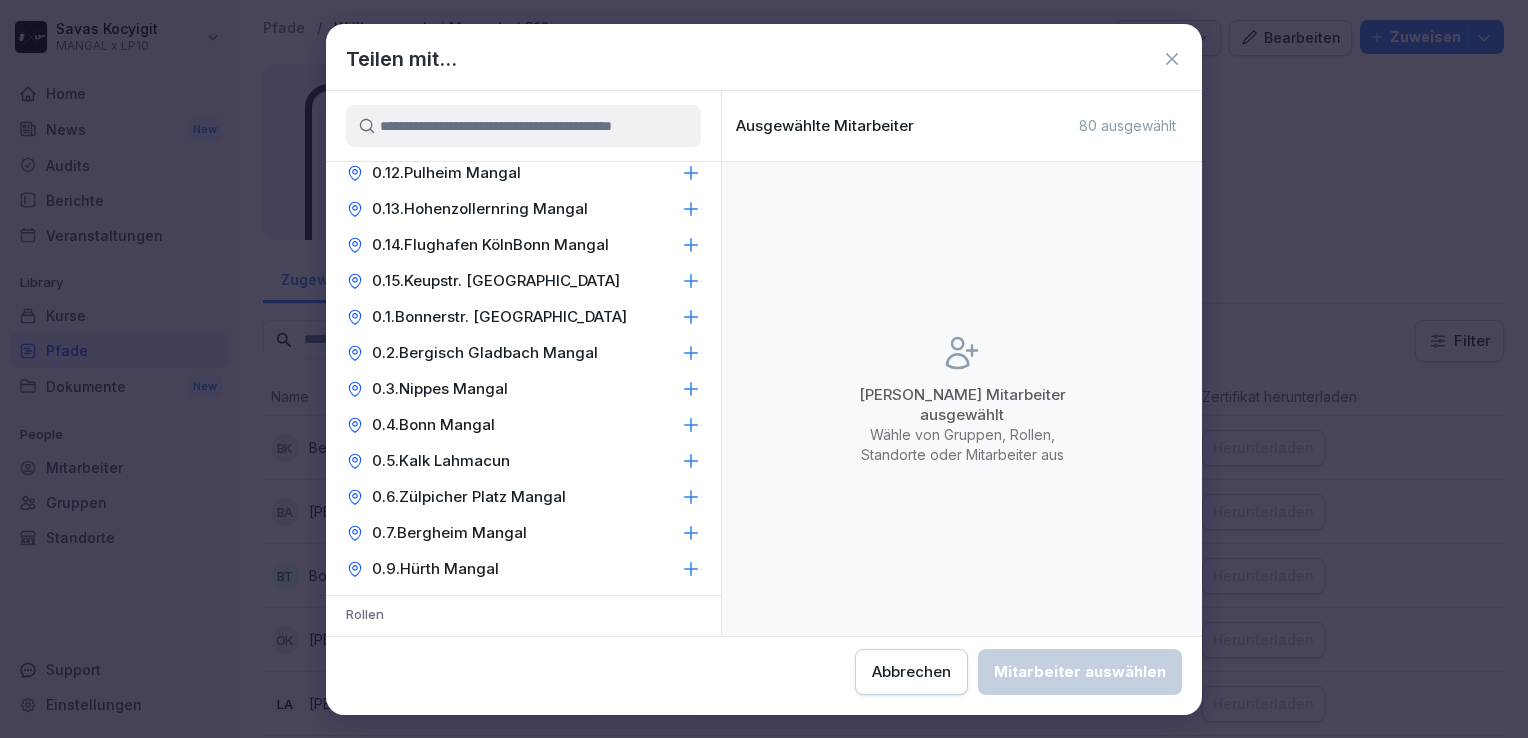 click on "0.13.Hohenzollernring Mangal" at bounding box center (523, 209) 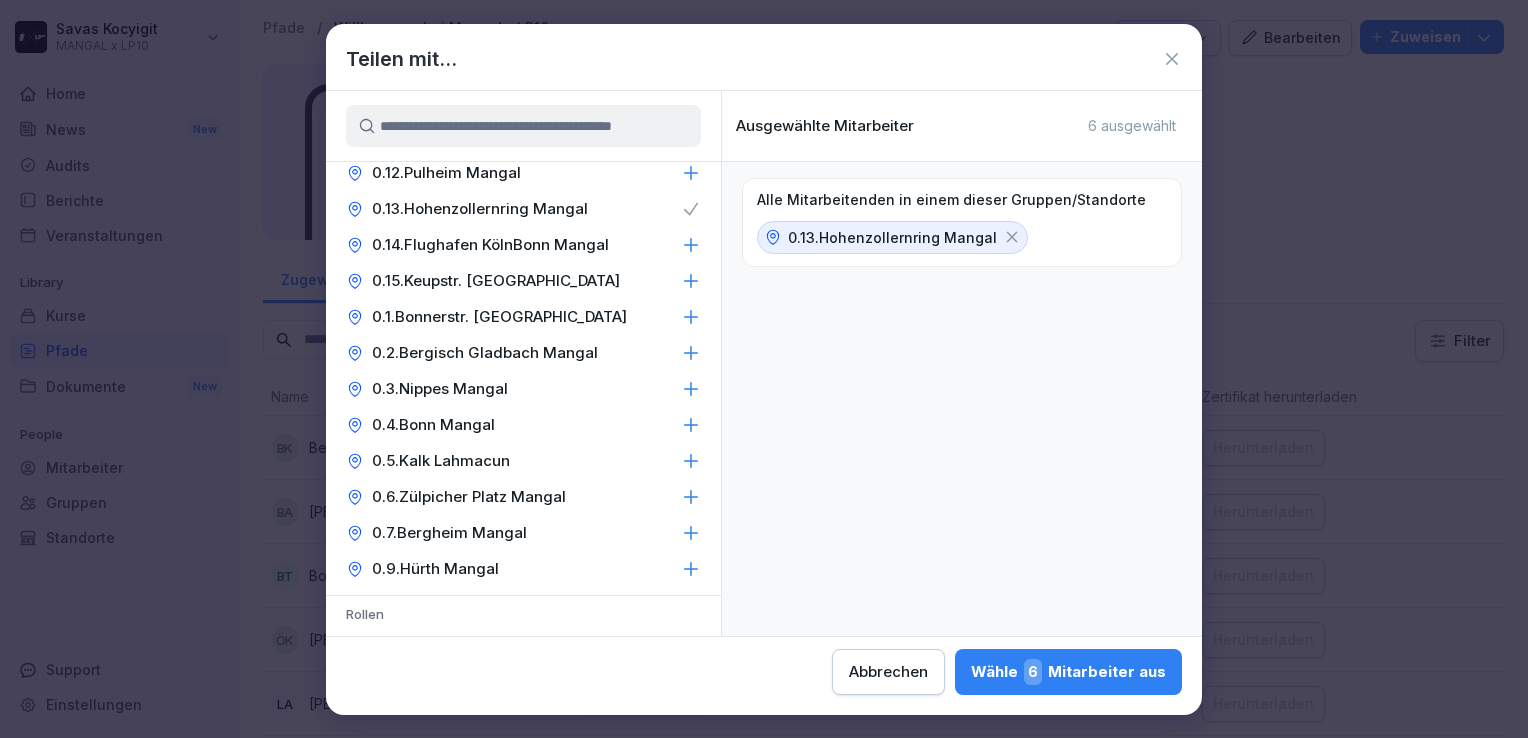 click on "Wähle  6  Mitarbeiter aus" at bounding box center [1068, 672] 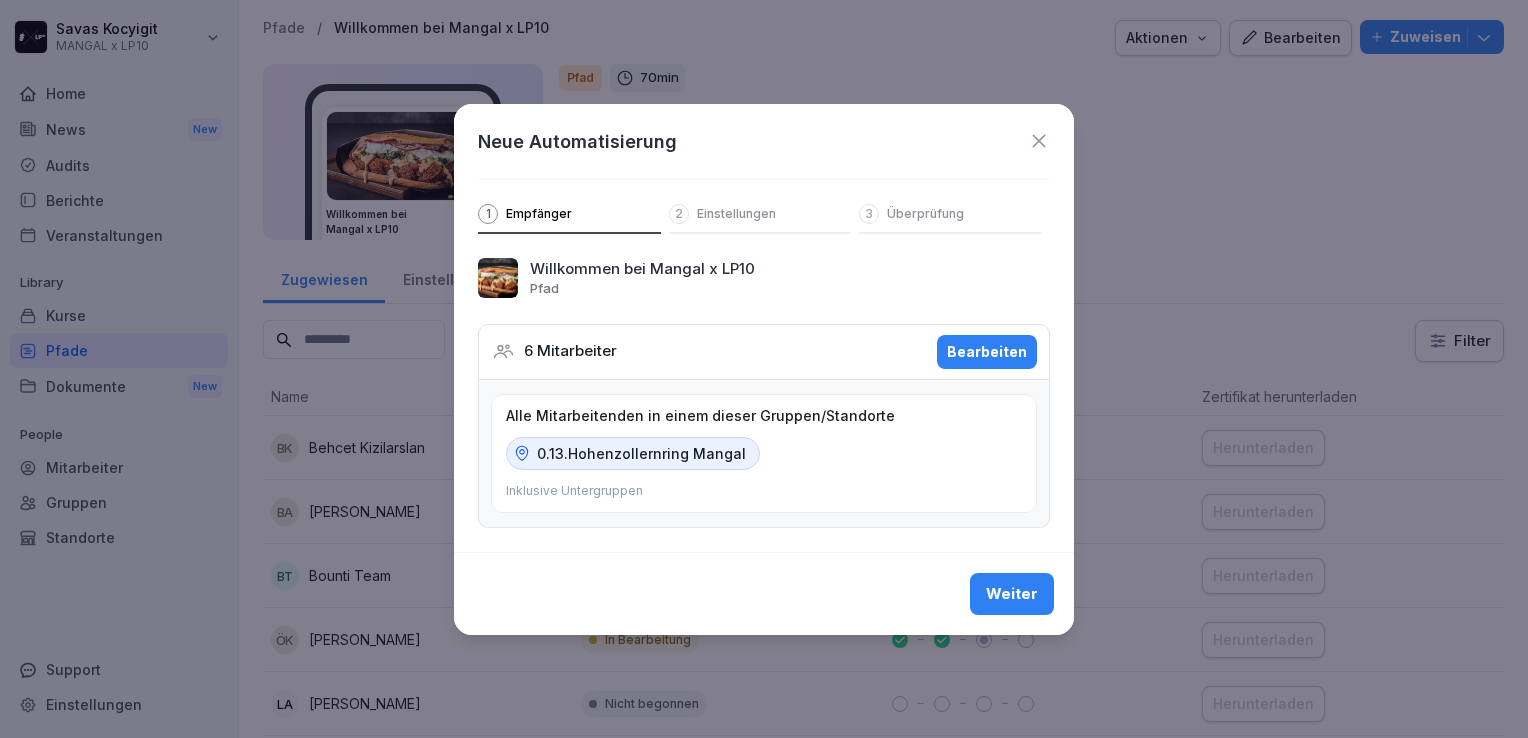 click on "Weiter" at bounding box center (1012, 594) 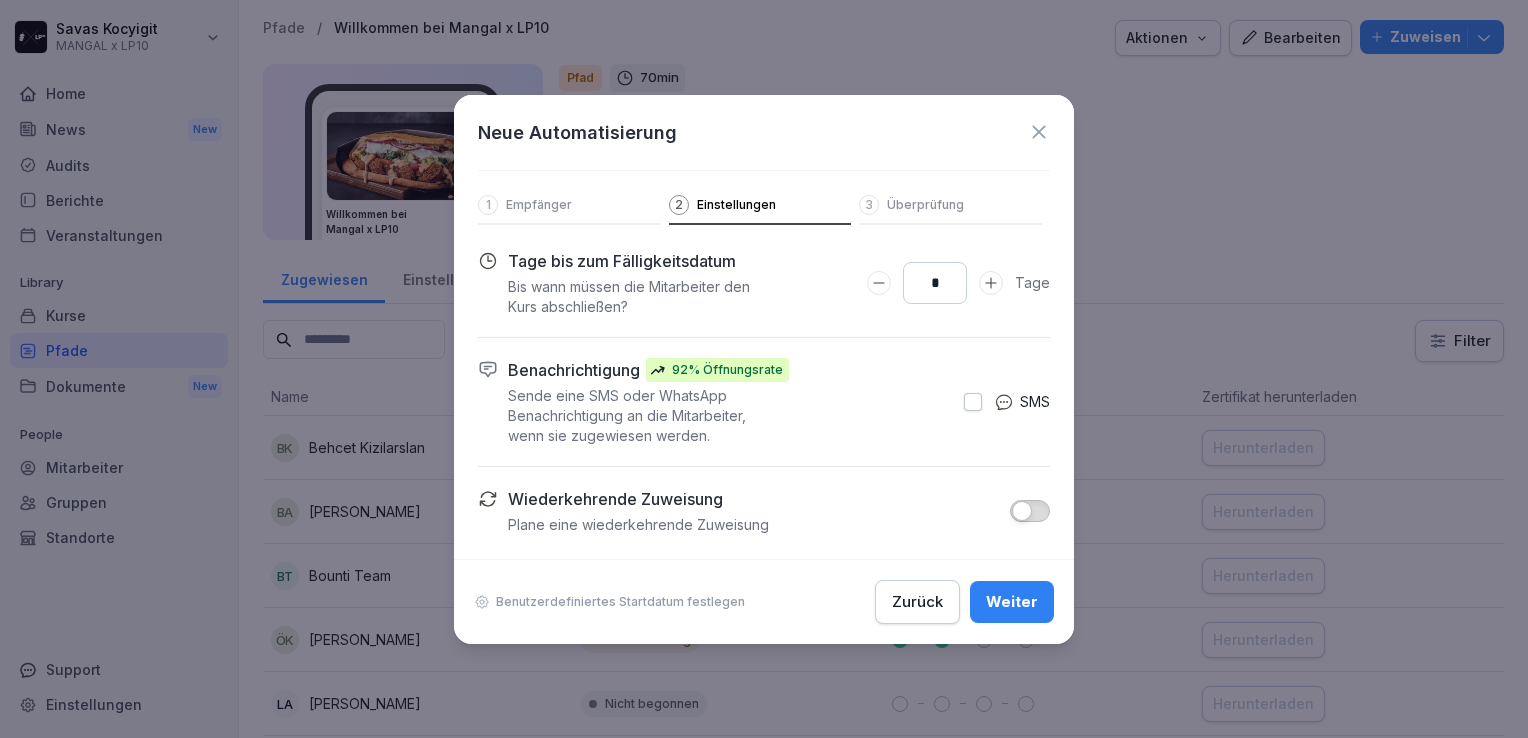 click 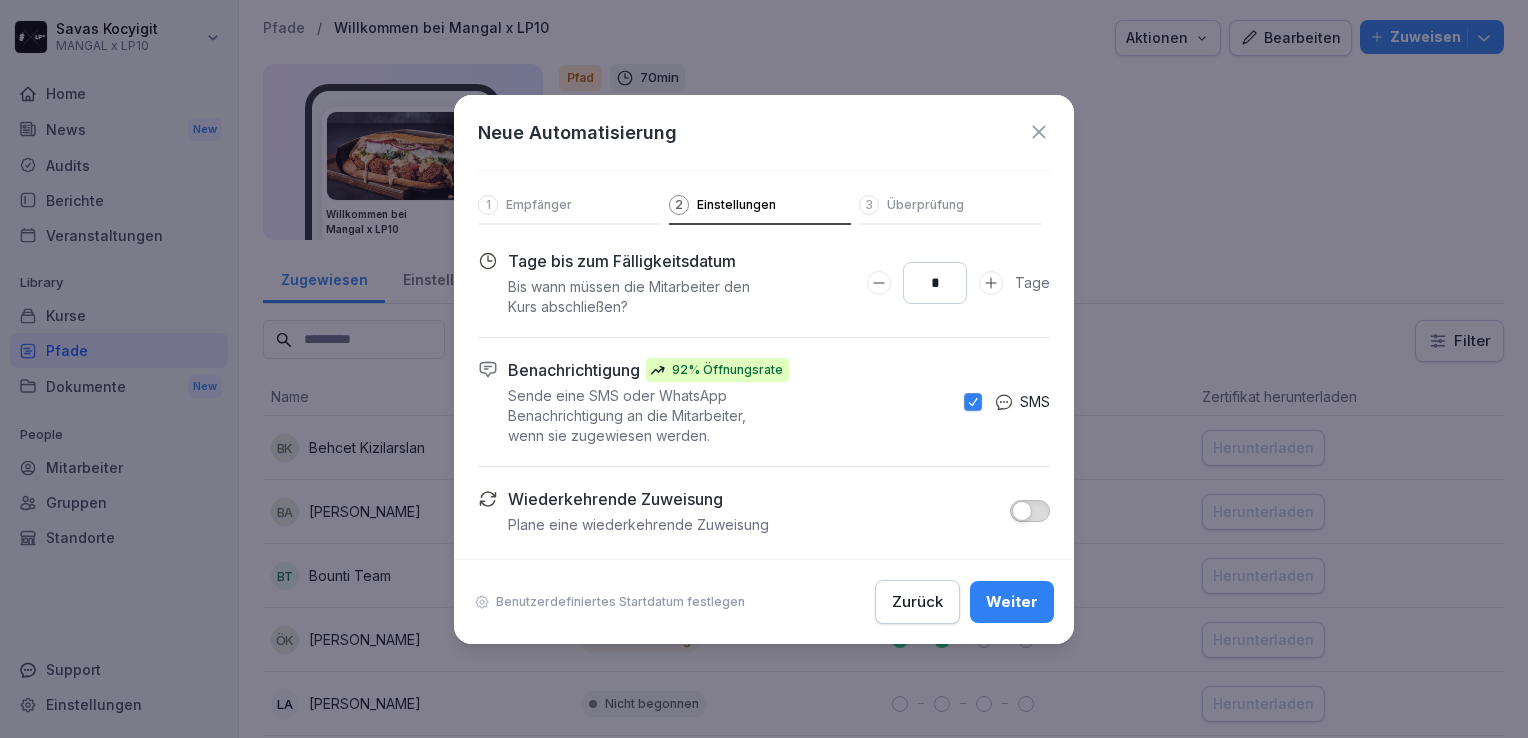 click on "Benachrichtigung 92% Öffnungsrate Sende eine SMS oder WhatsApp Benachrichtigung an die Mitarbeiter, wenn sie zugewiesen werden." at bounding box center [731, 402] 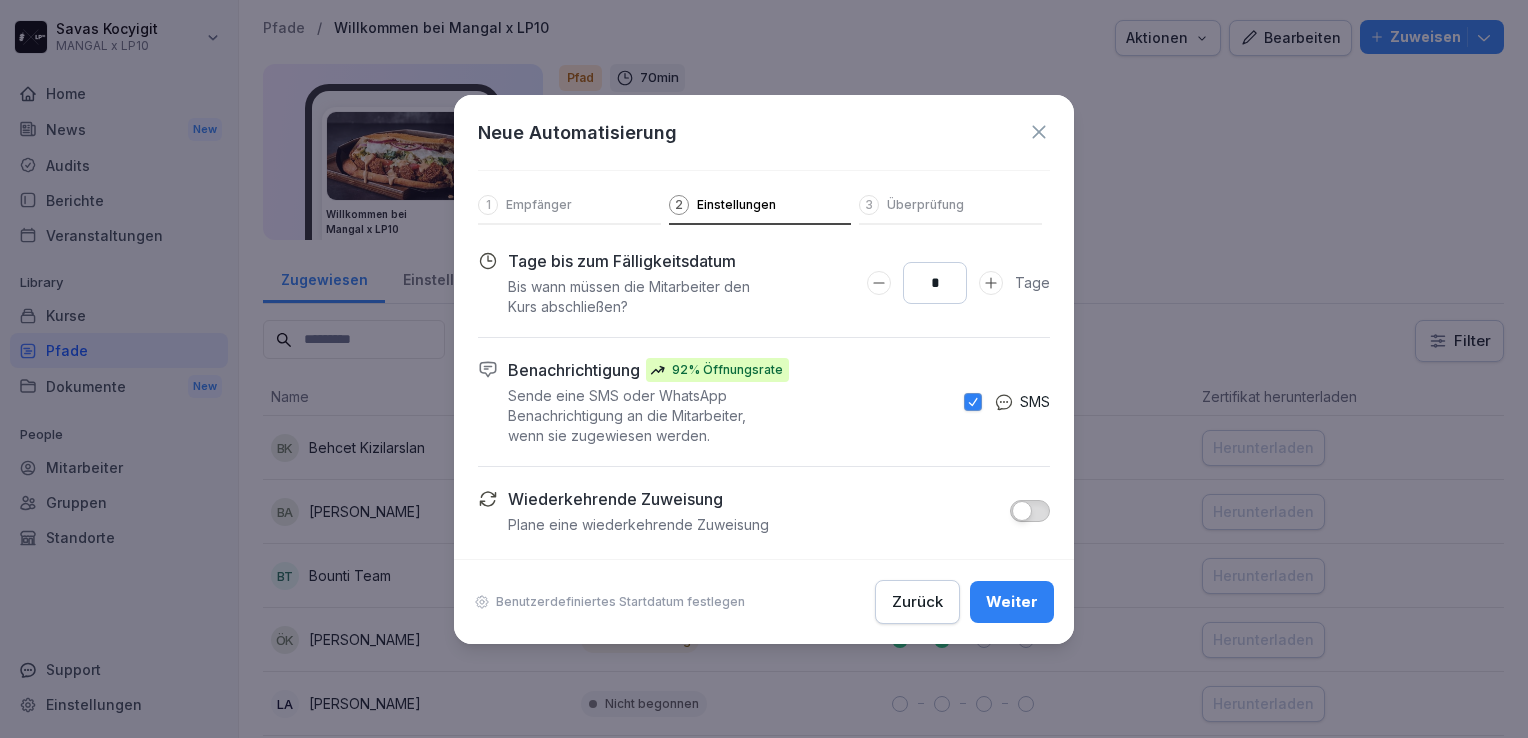 click on "Weiter" at bounding box center [1012, 602] 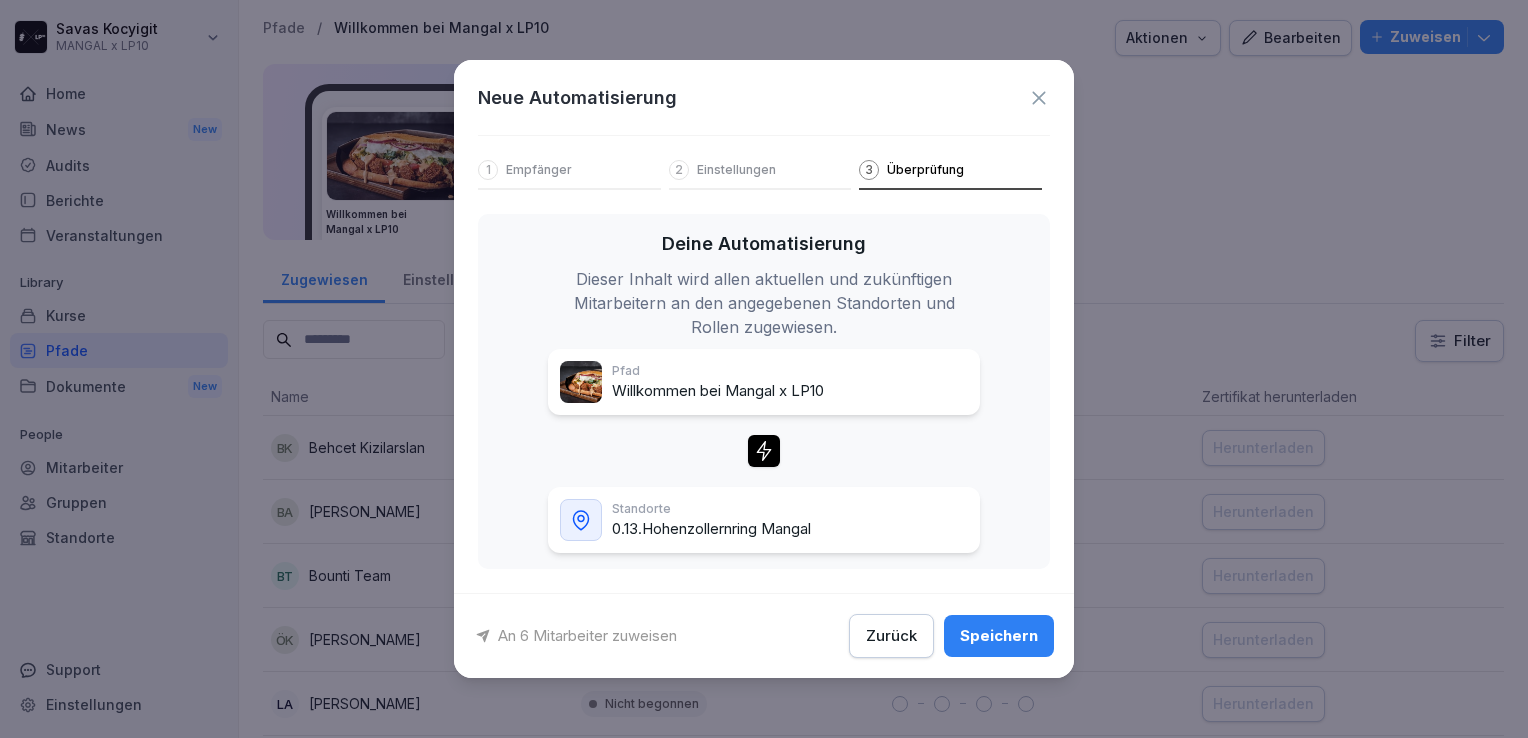 click on "Speichern" at bounding box center [999, 636] 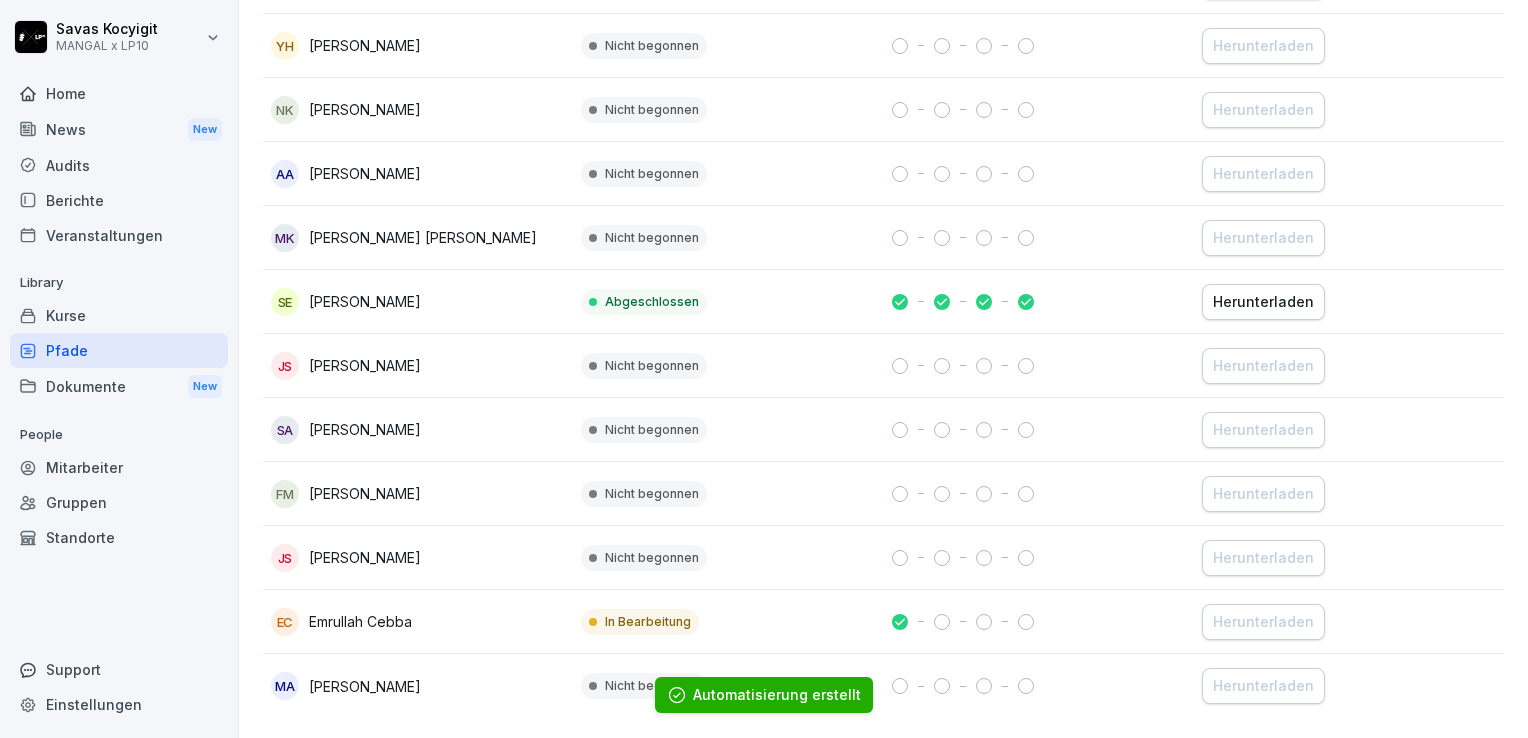 scroll, scrollTop: 0, scrollLeft: 0, axis: both 